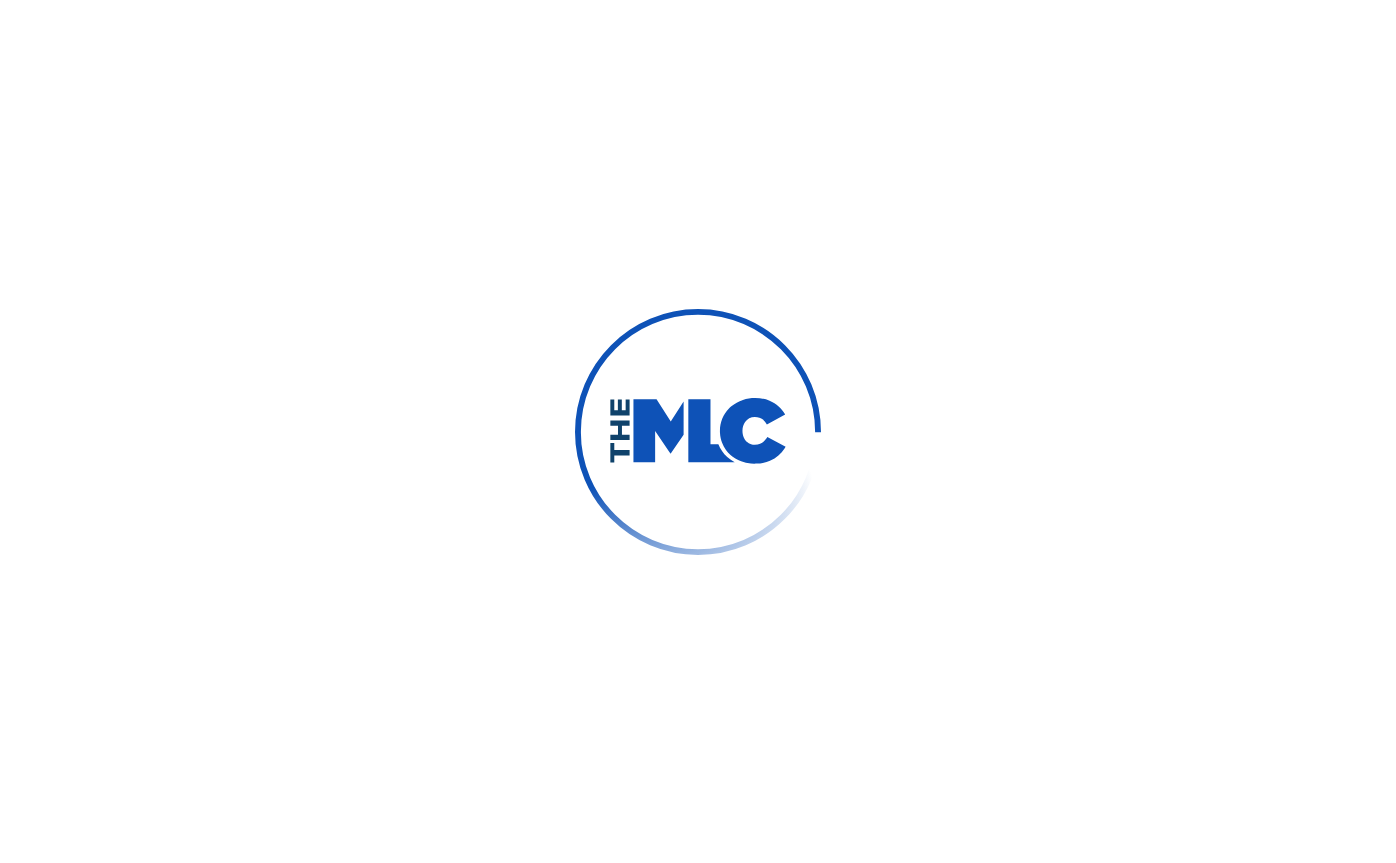 scroll, scrollTop: 0, scrollLeft: 0, axis: both 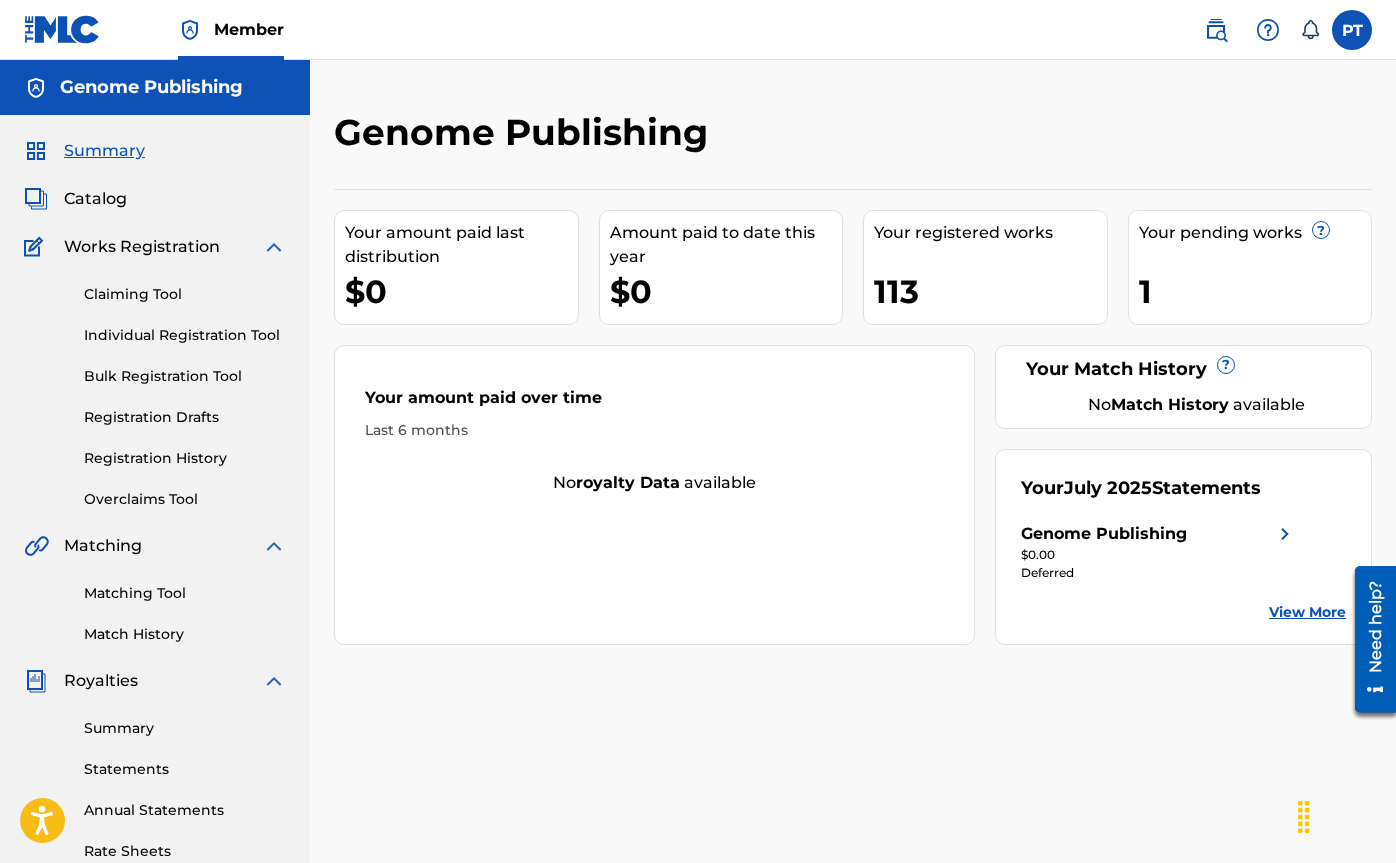 click on "Registration History" at bounding box center (185, 458) 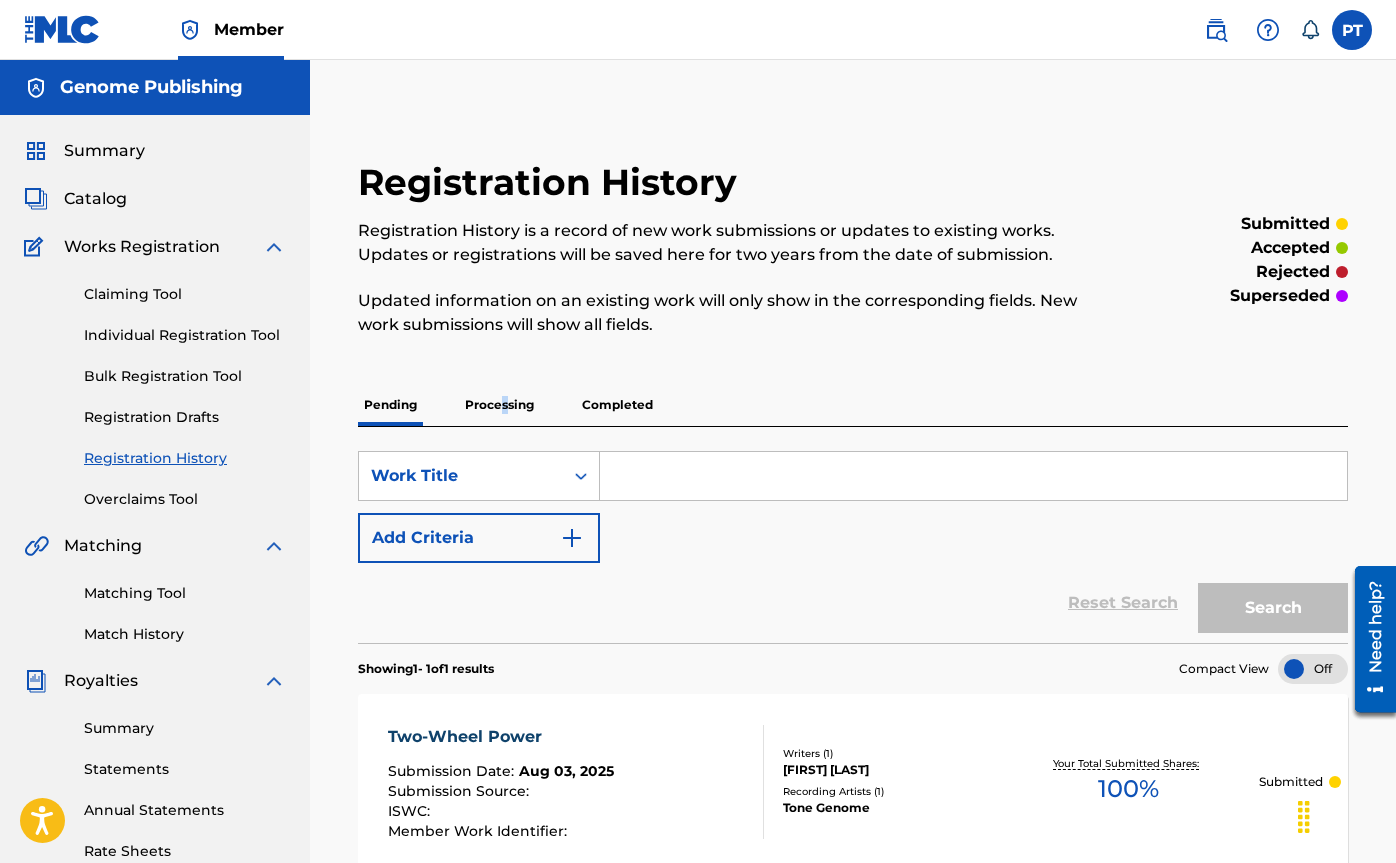 click on "Processing" at bounding box center [499, 405] 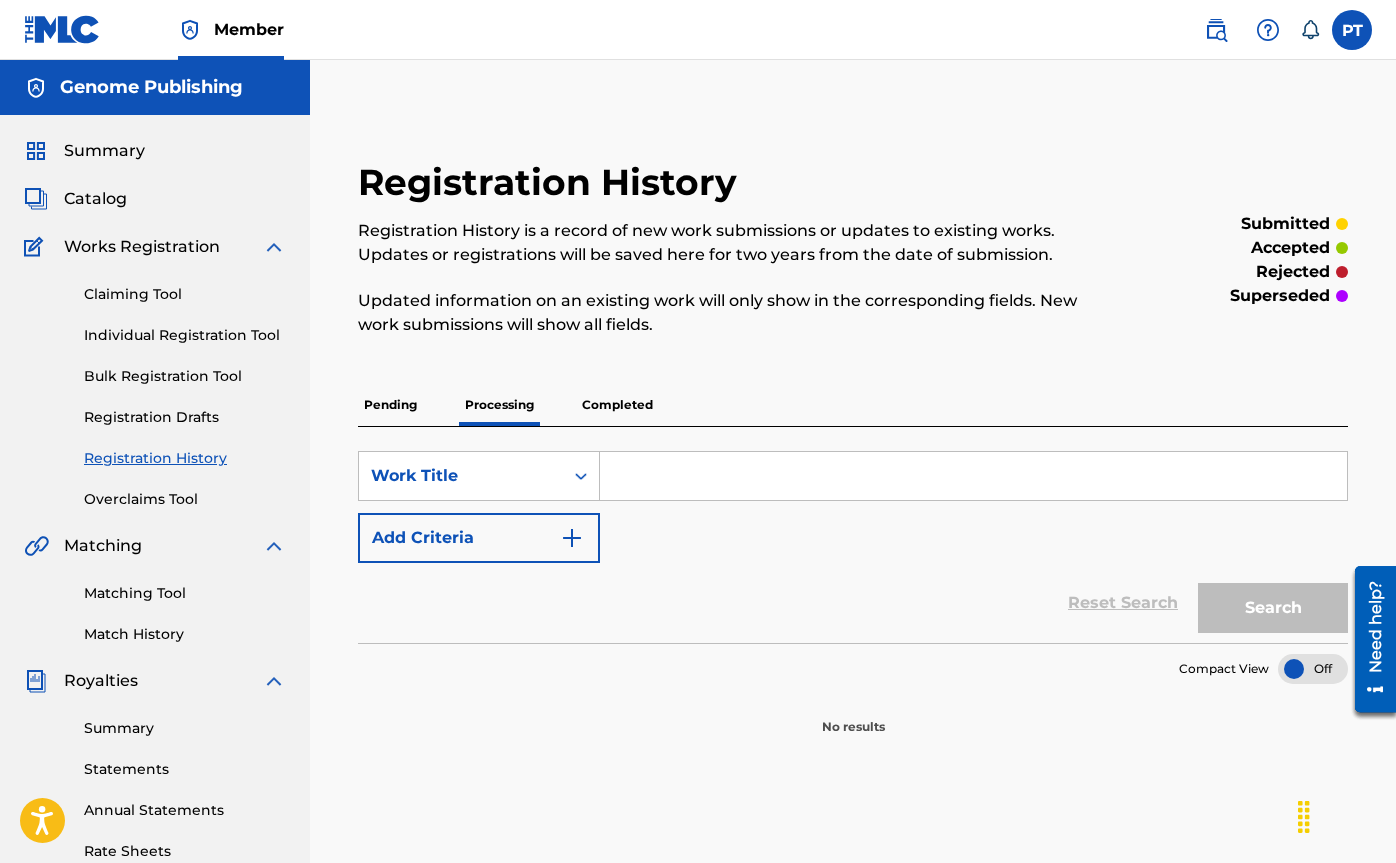 click on "Completed" at bounding box center (617, 405) 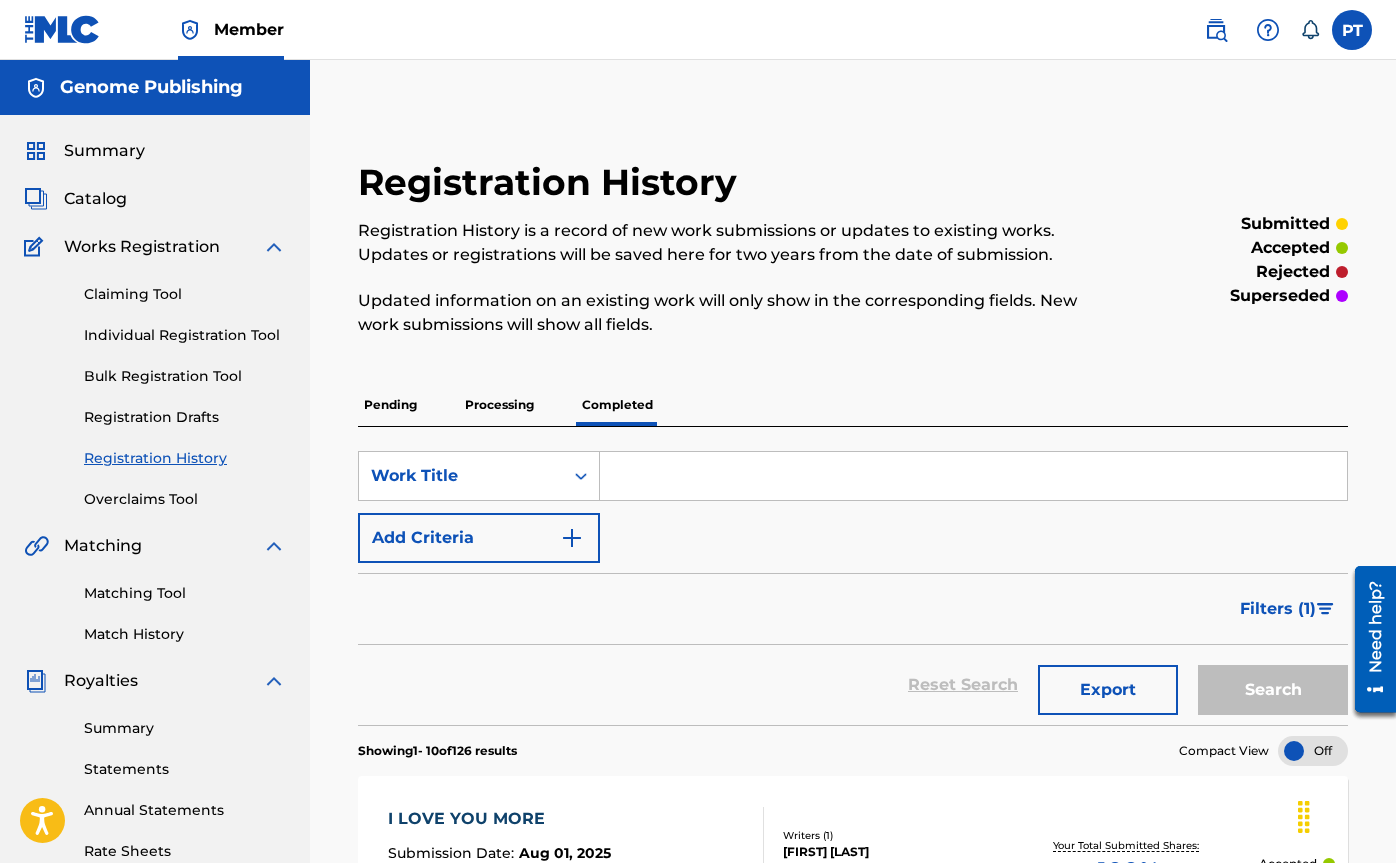 click on "Pending" at bounding box center (390, 405) 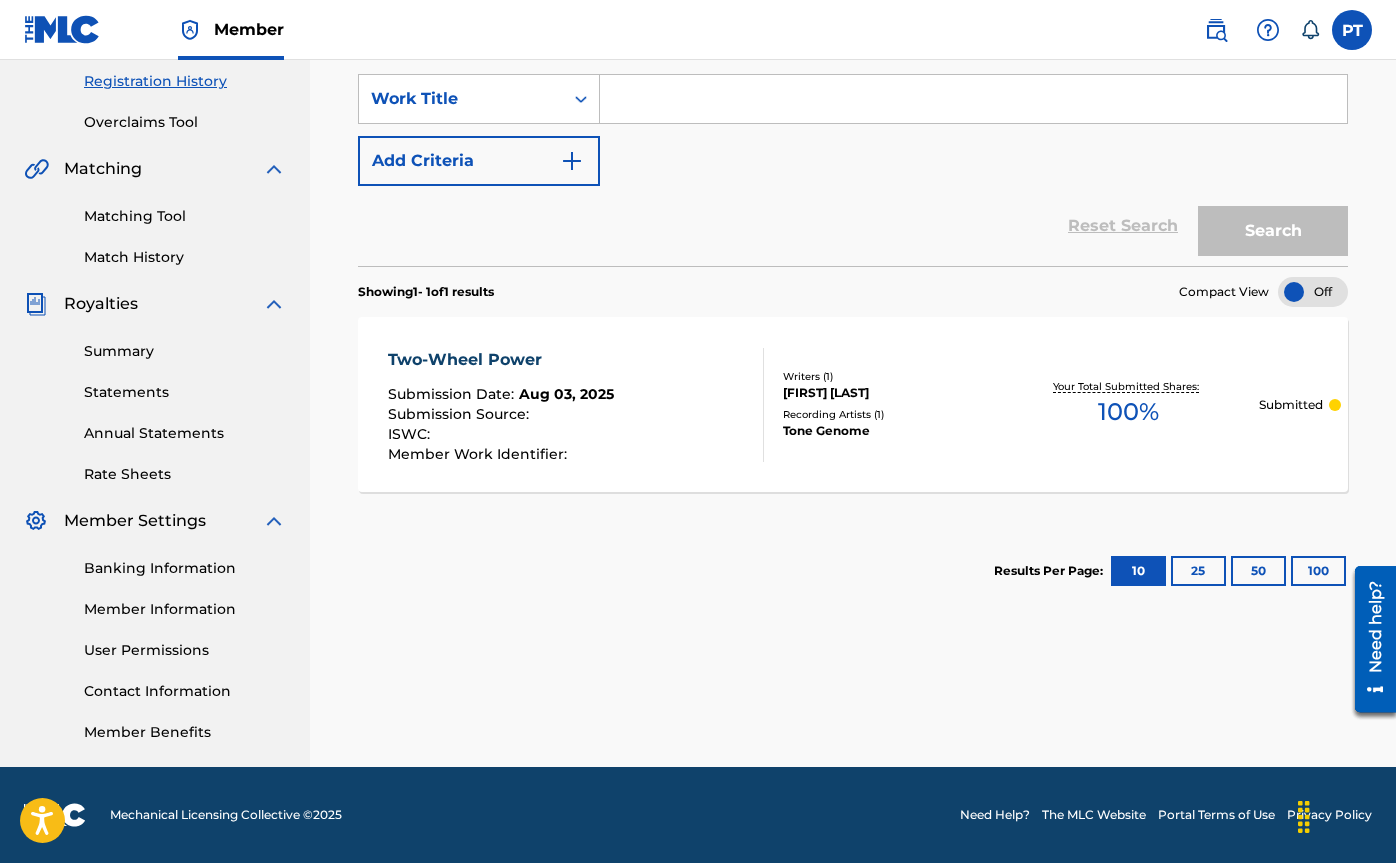 scroll, scrollTop: 0, scrollLeft: 0, axis: both 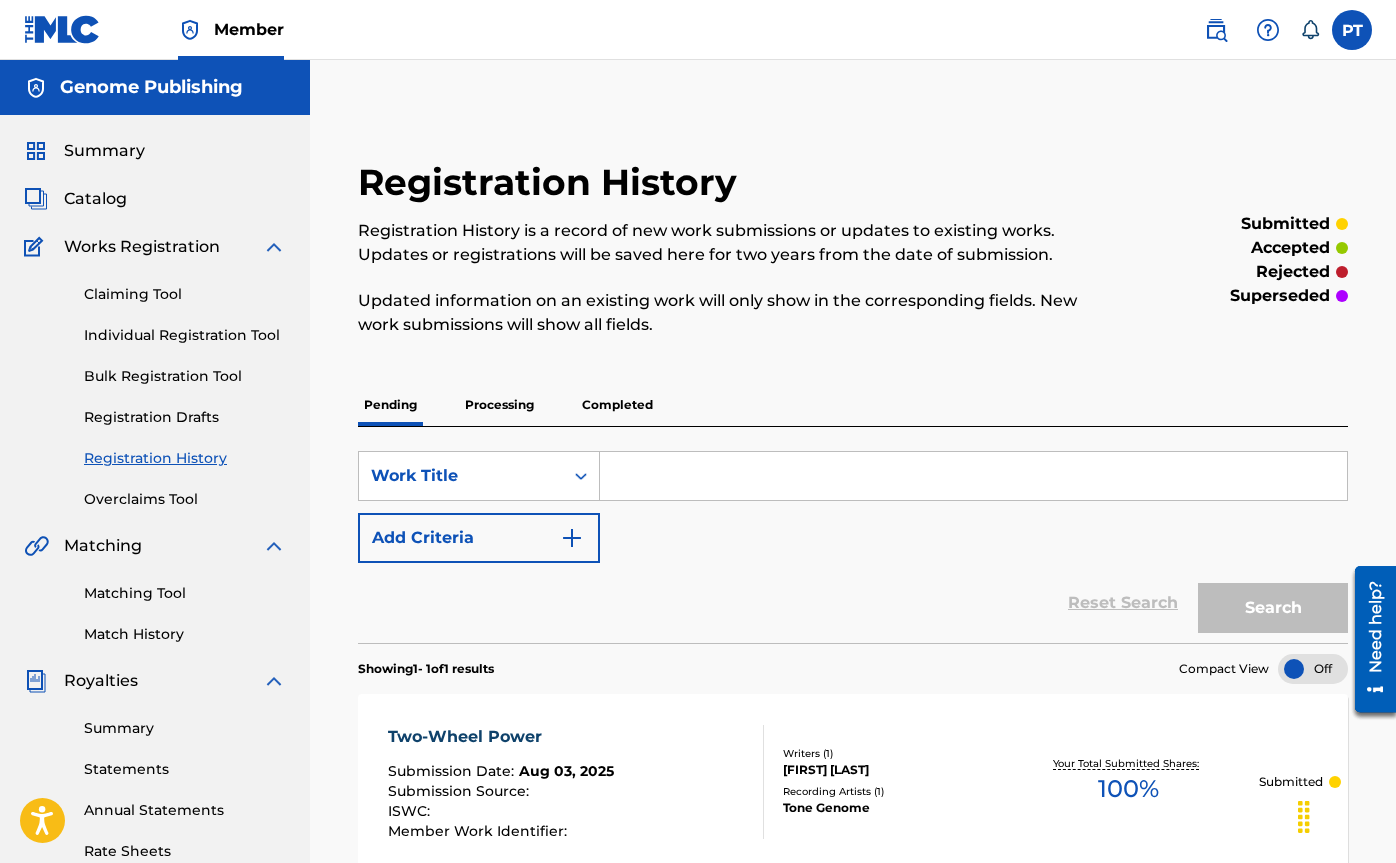 click on "Individual Registration Tool" at bounding box center (185, 335) 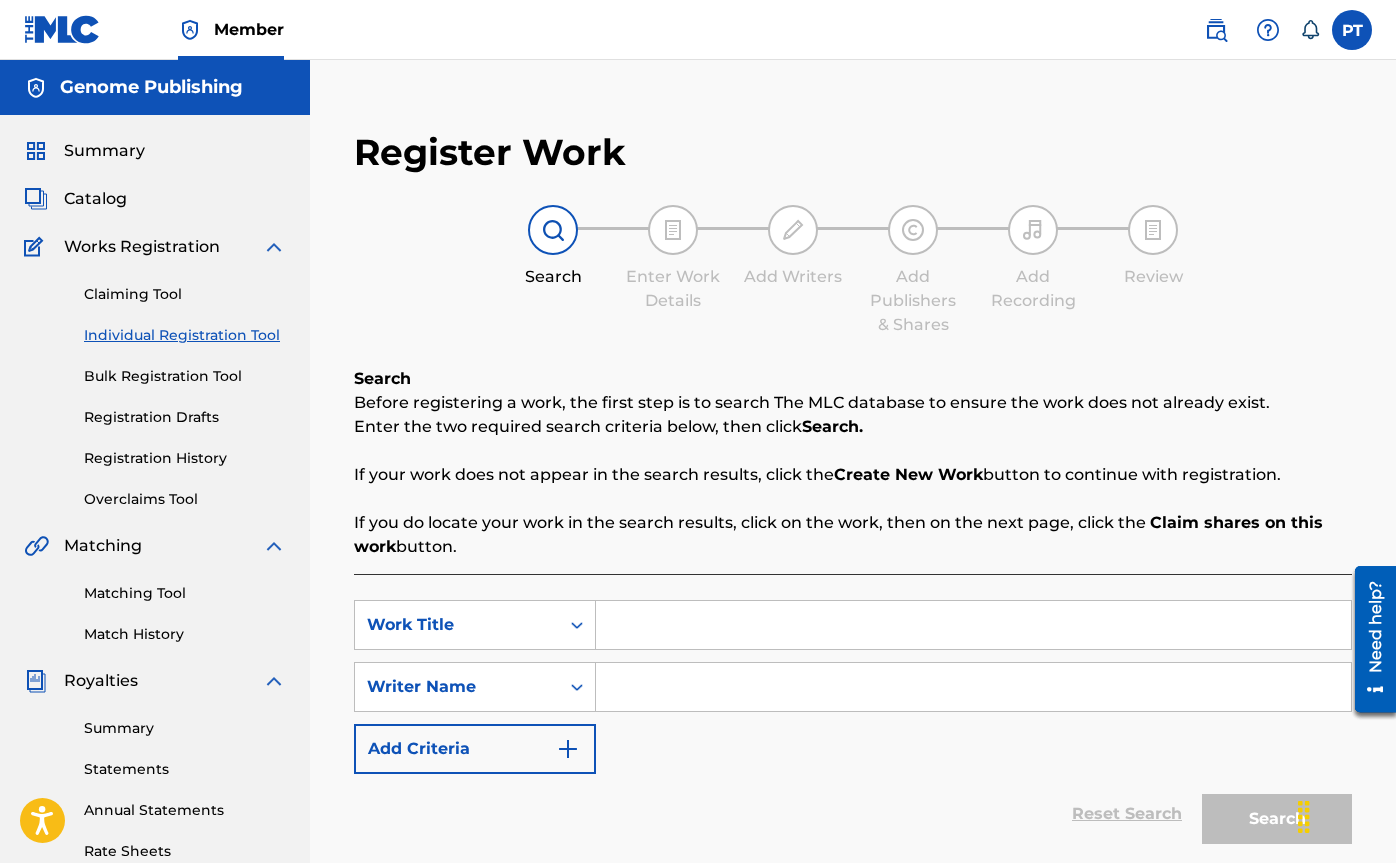 click at bounding box center (973, 625) 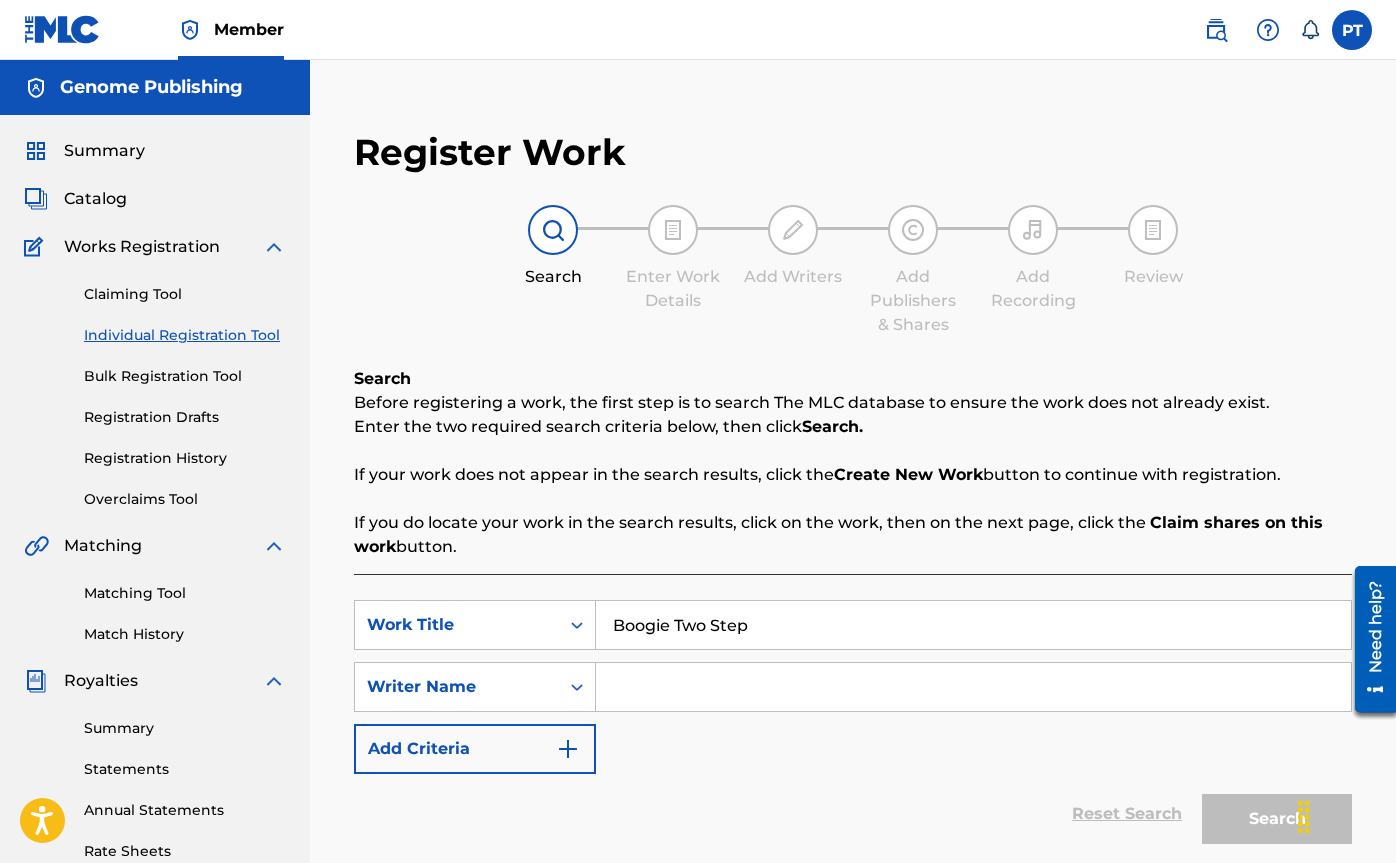 drag, startPoint x: 855, startPoint y: 631, endPoint x: 608, endPoint y: 624, distance: 247.09917 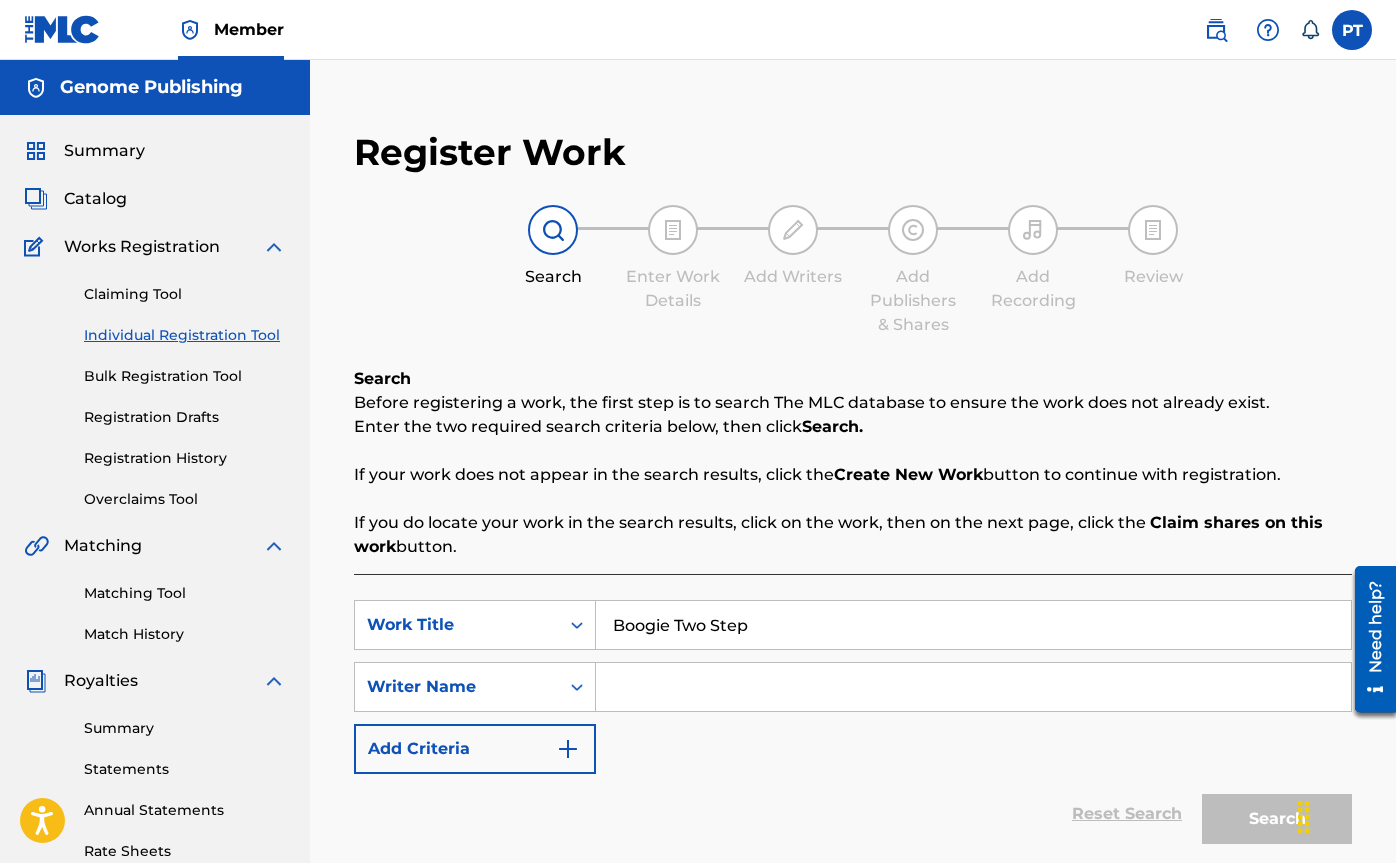 type on "Boogie Two Step" 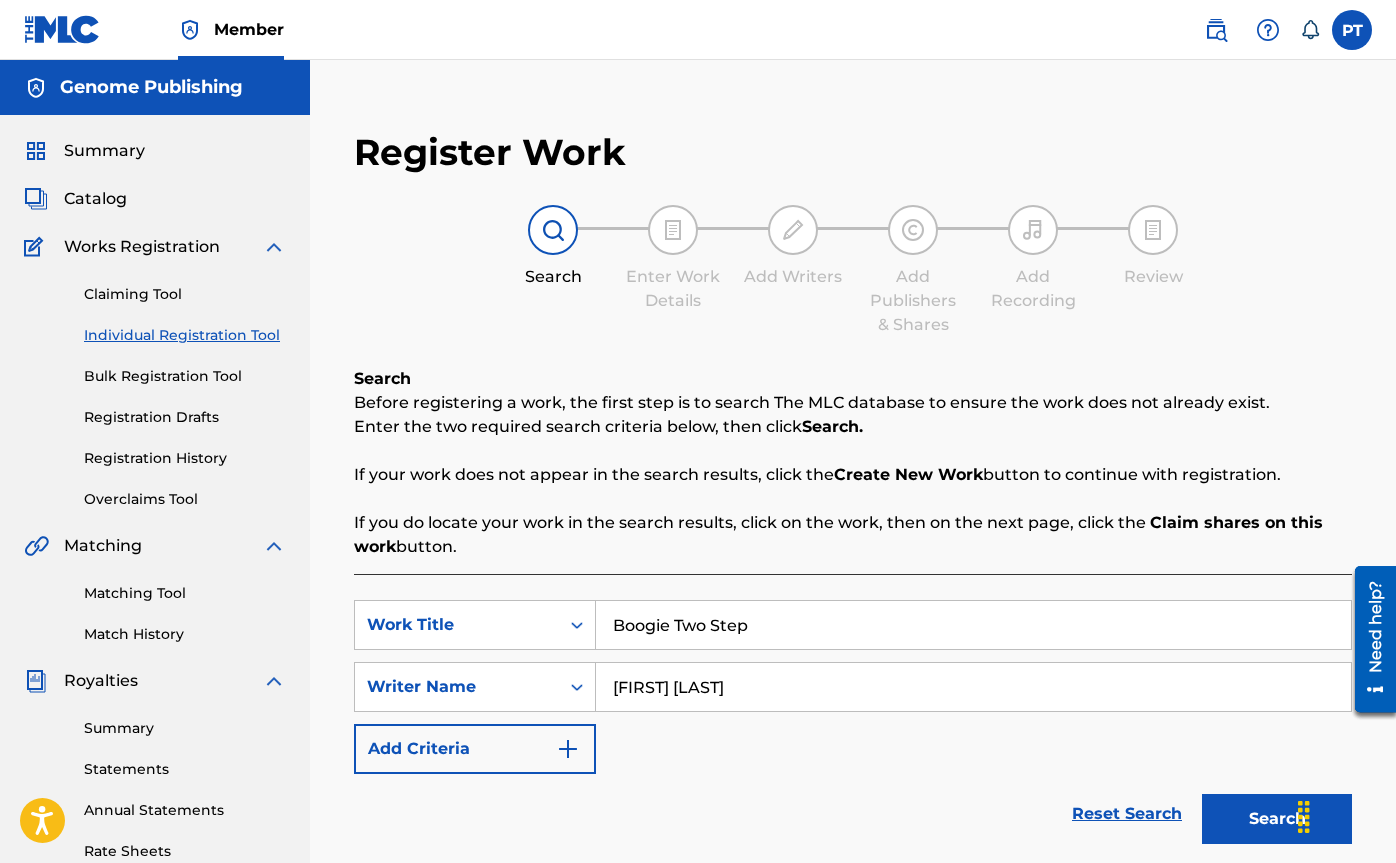 scroll, scrollTop: 170, scrollLeft: 0, axis: vertical 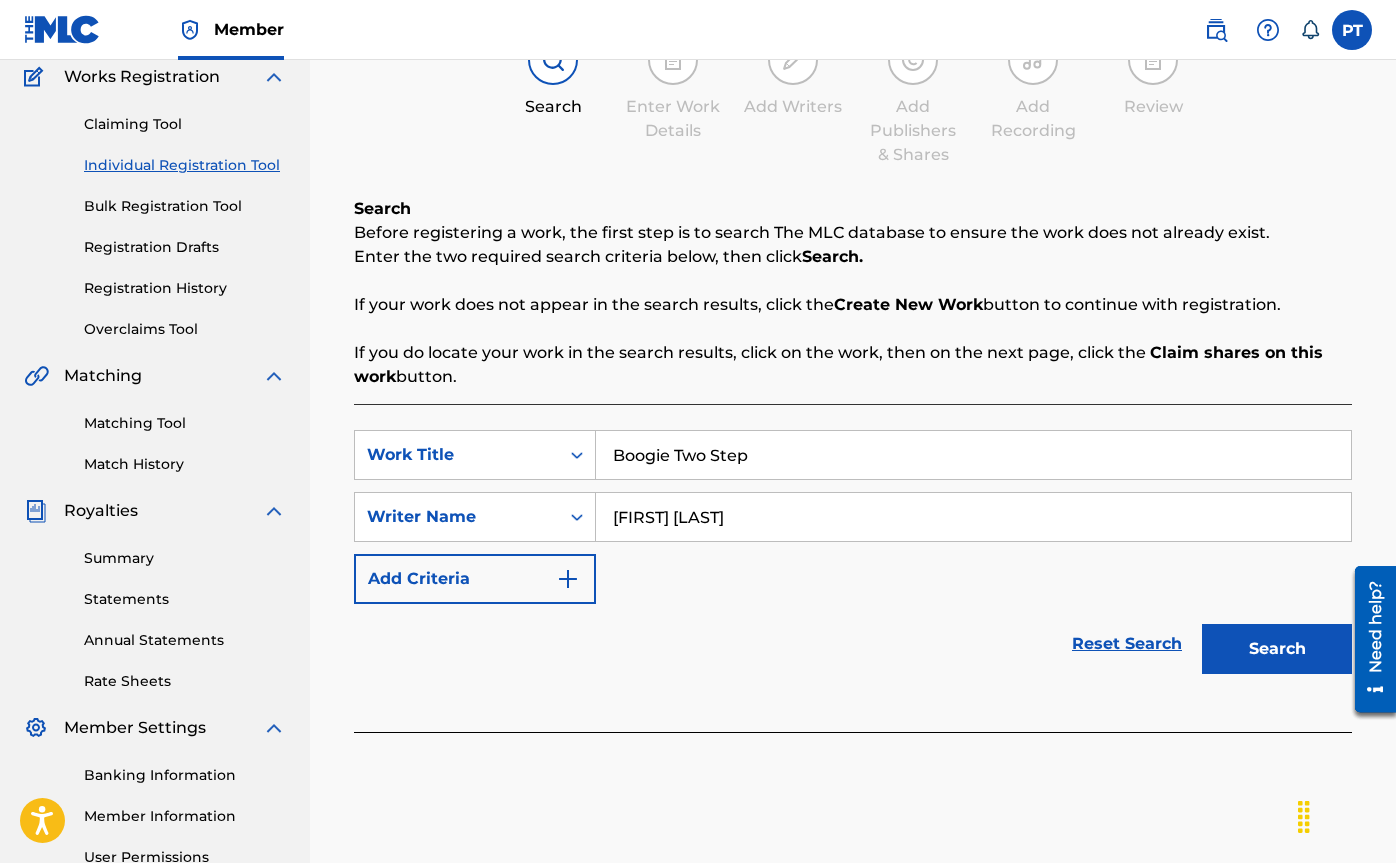 type on "[FIRST] [LAST]" 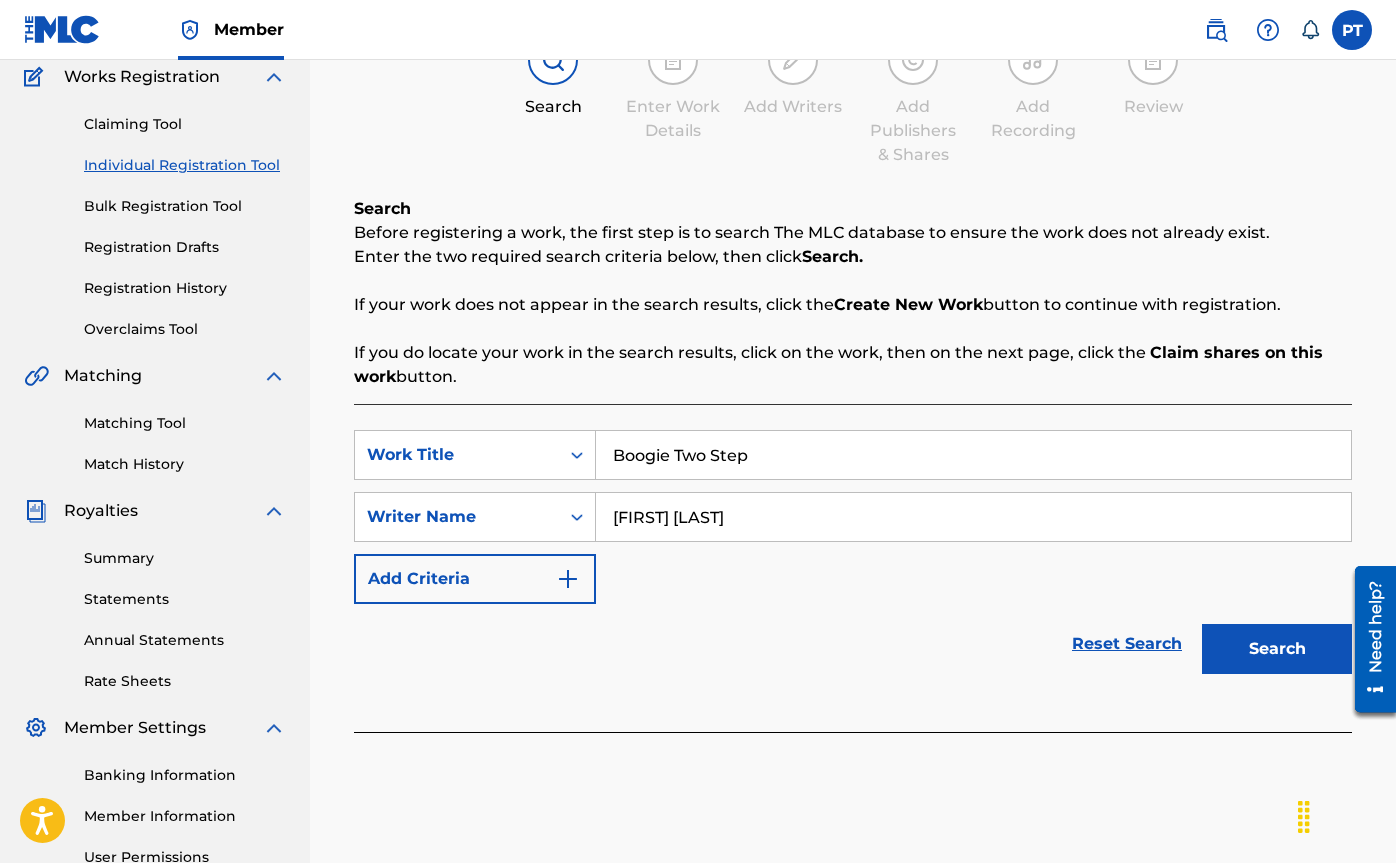 click on "Search" at bounding box center (1277, 649) 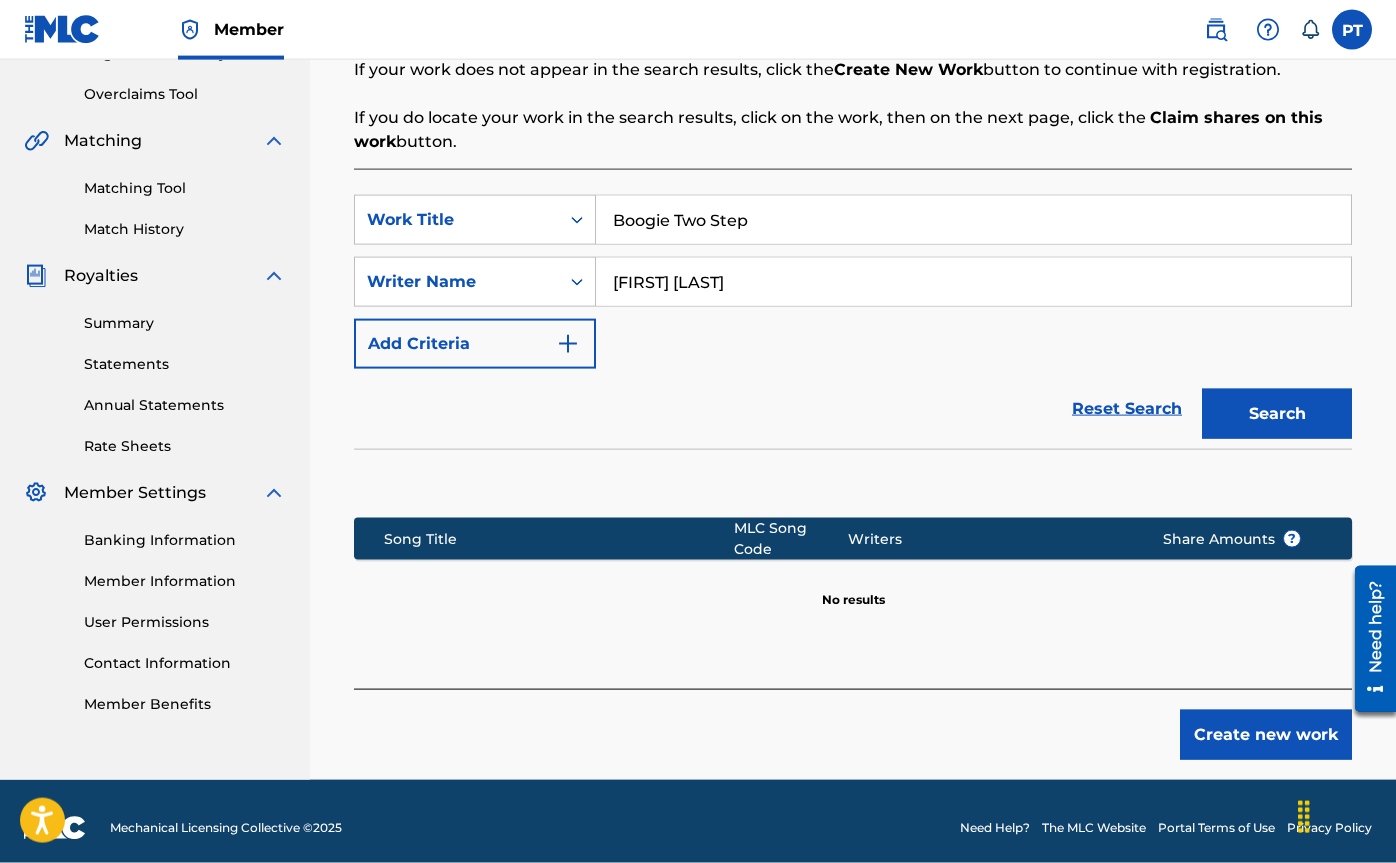 scroll, scrollTop: 406, scrollLeft: 0, axis: vertical 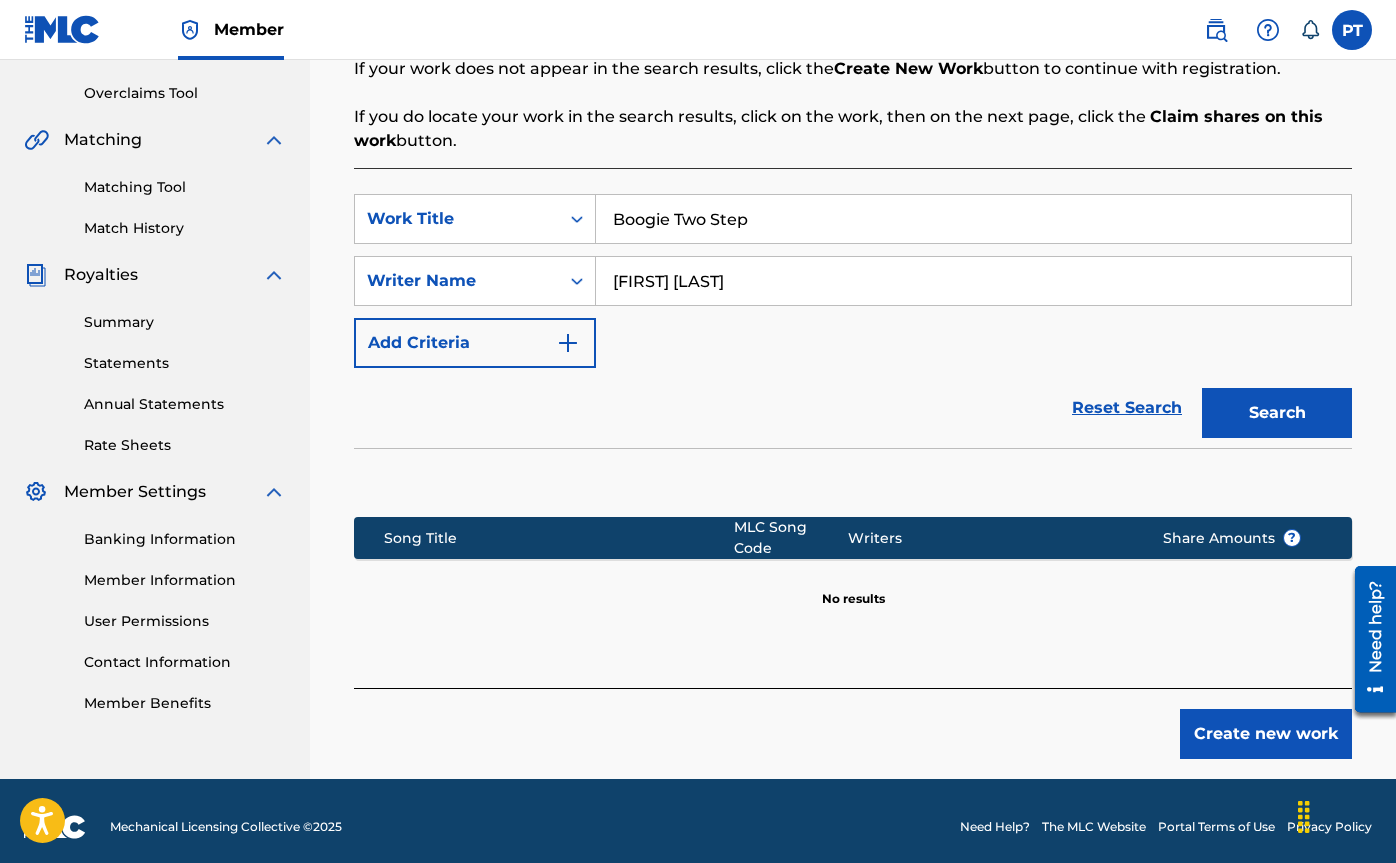click on "Create new work" at bounding box center (1266, 734) 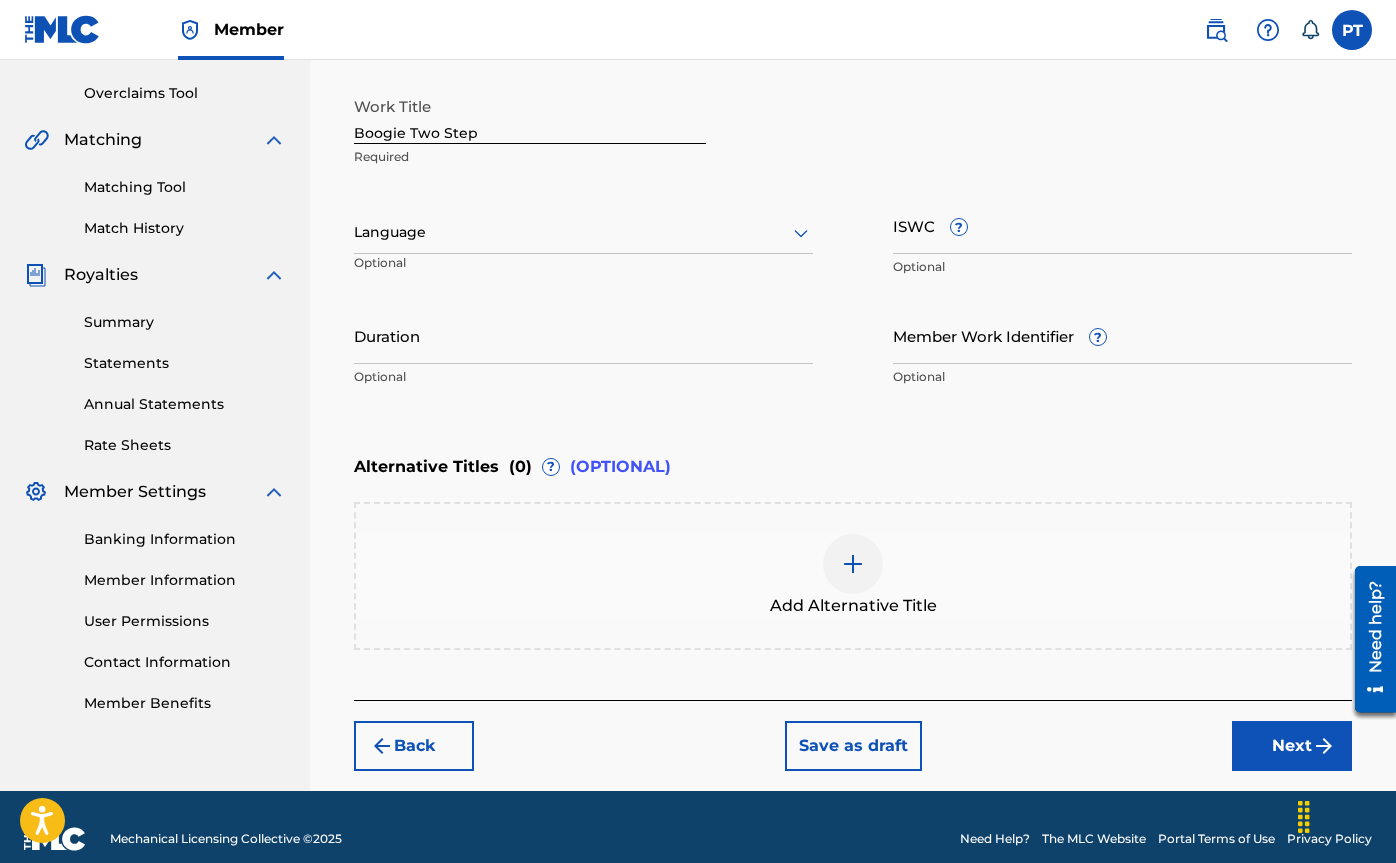 click at bounding box center [583, 232] 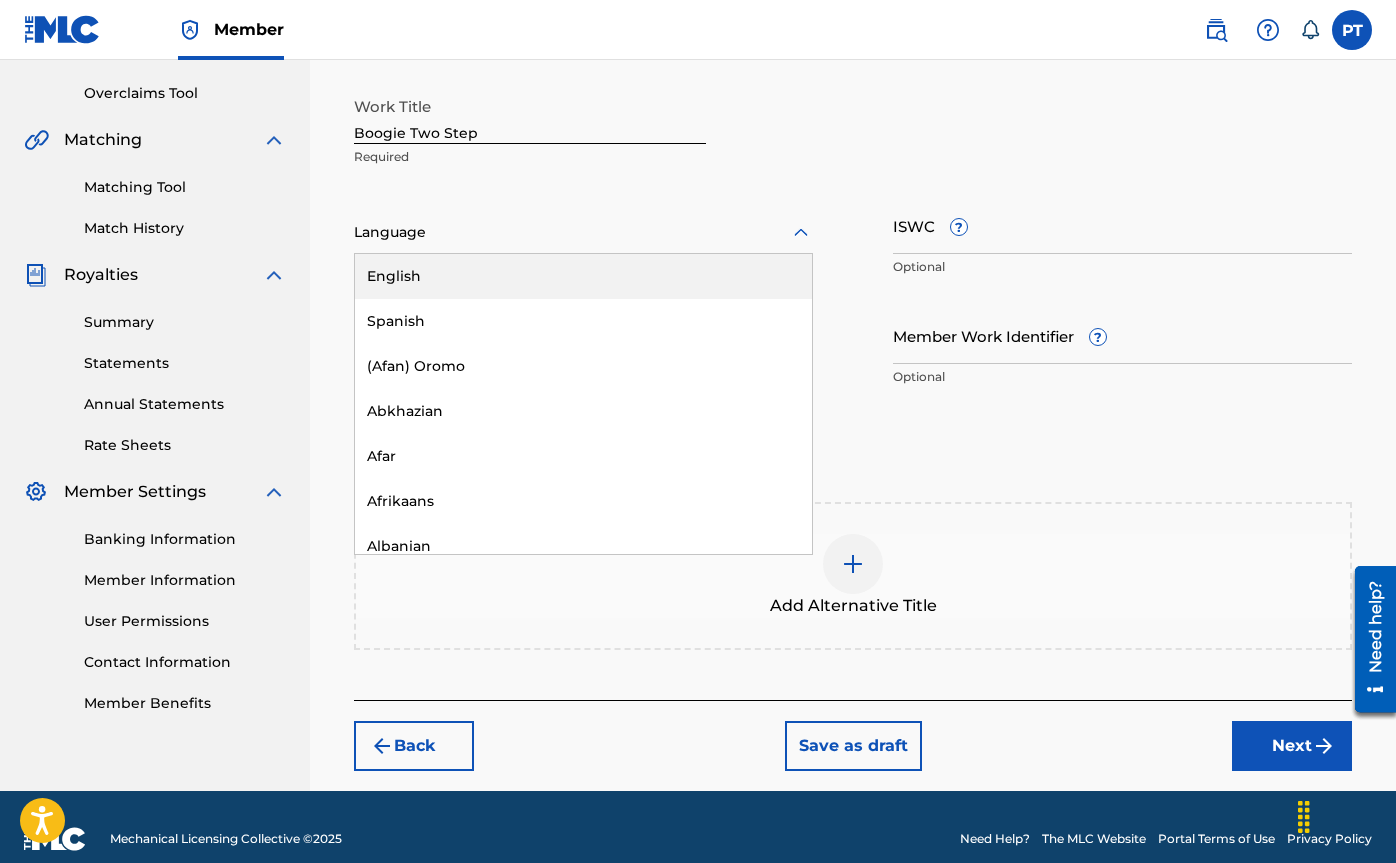 click on "English" at bounding box center [583, 276] 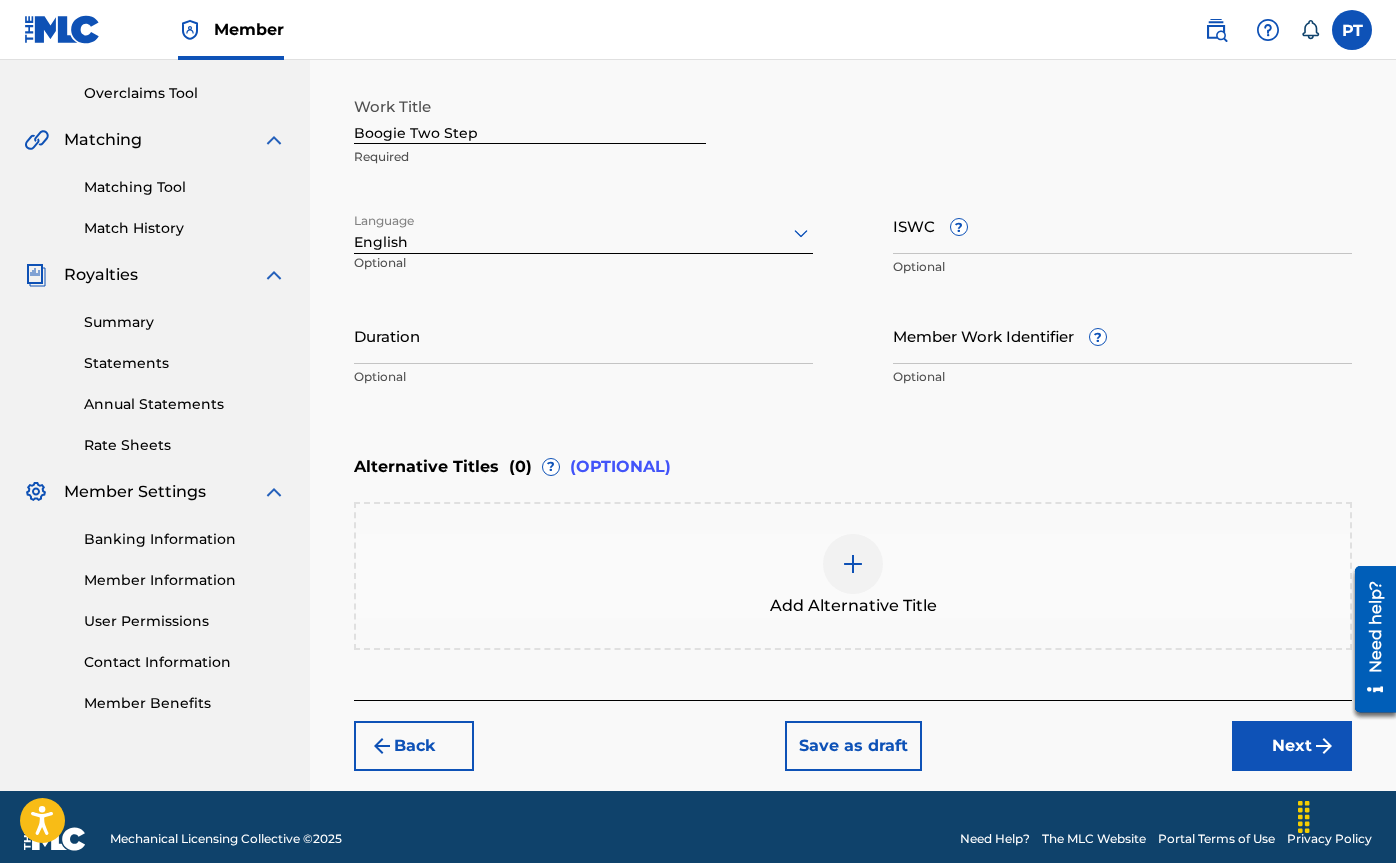 click on "Next" at bounding box center (1292, 746) 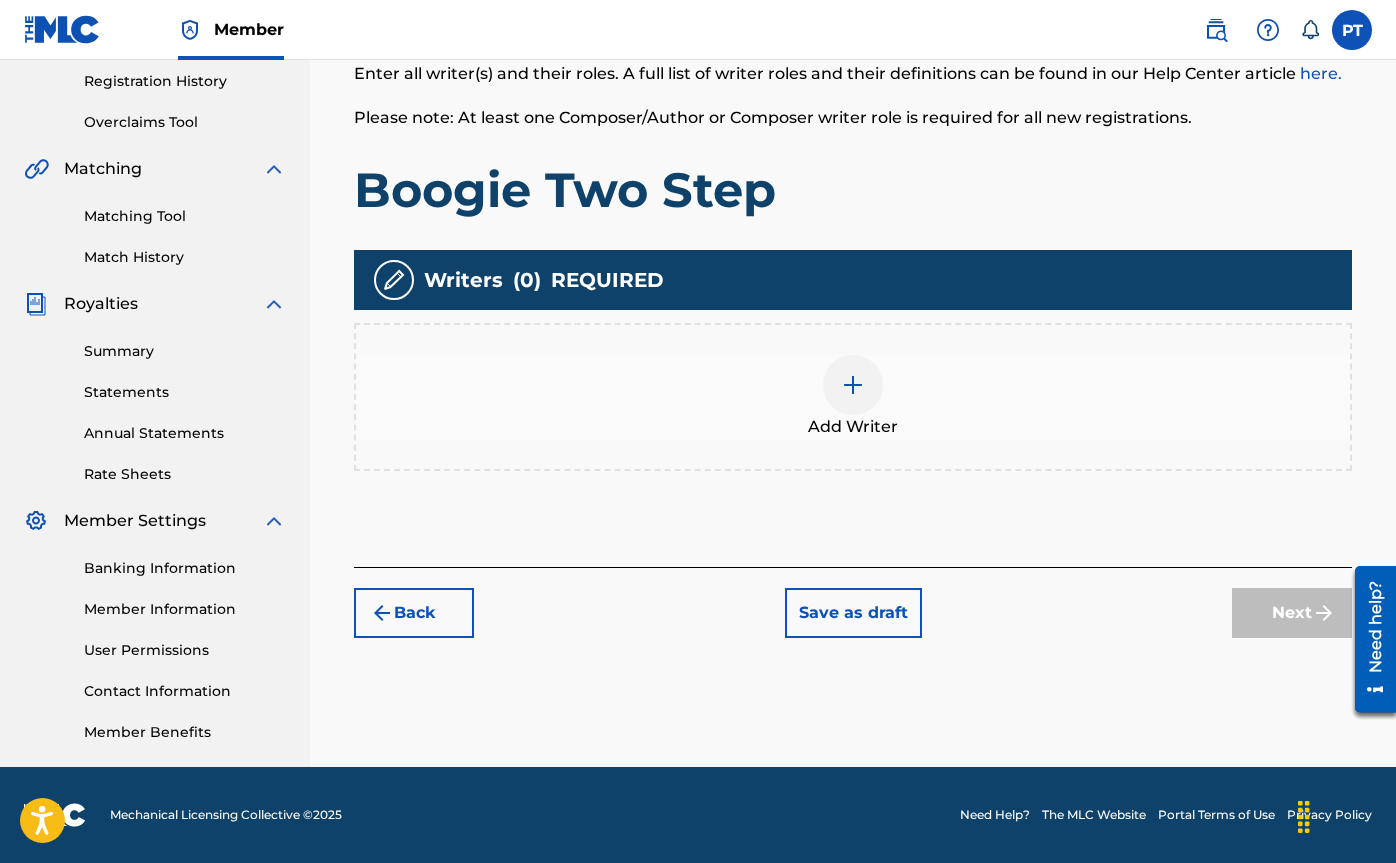 click at bounding box center [853, 385] 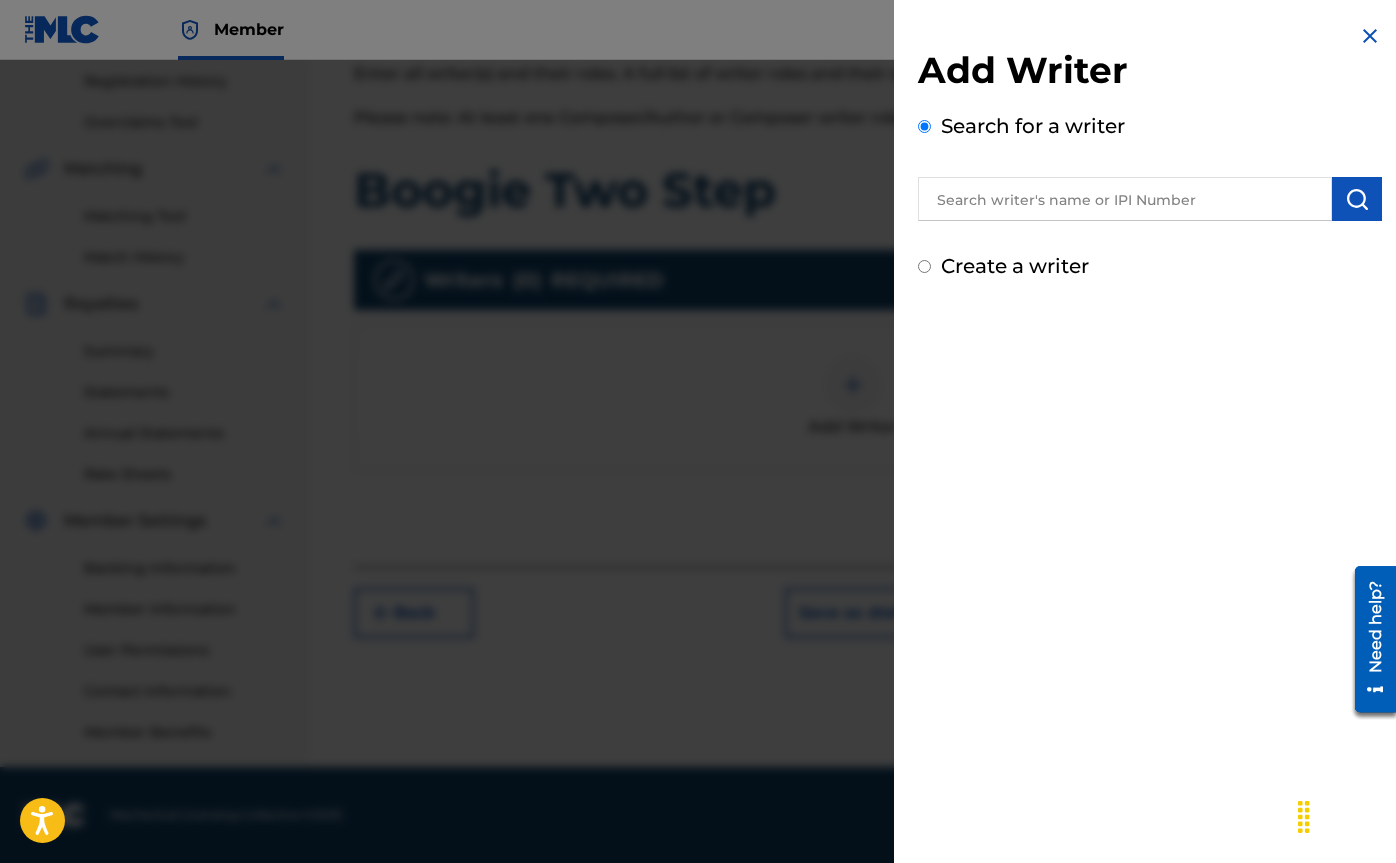 click at bounding box center (1125, 199) 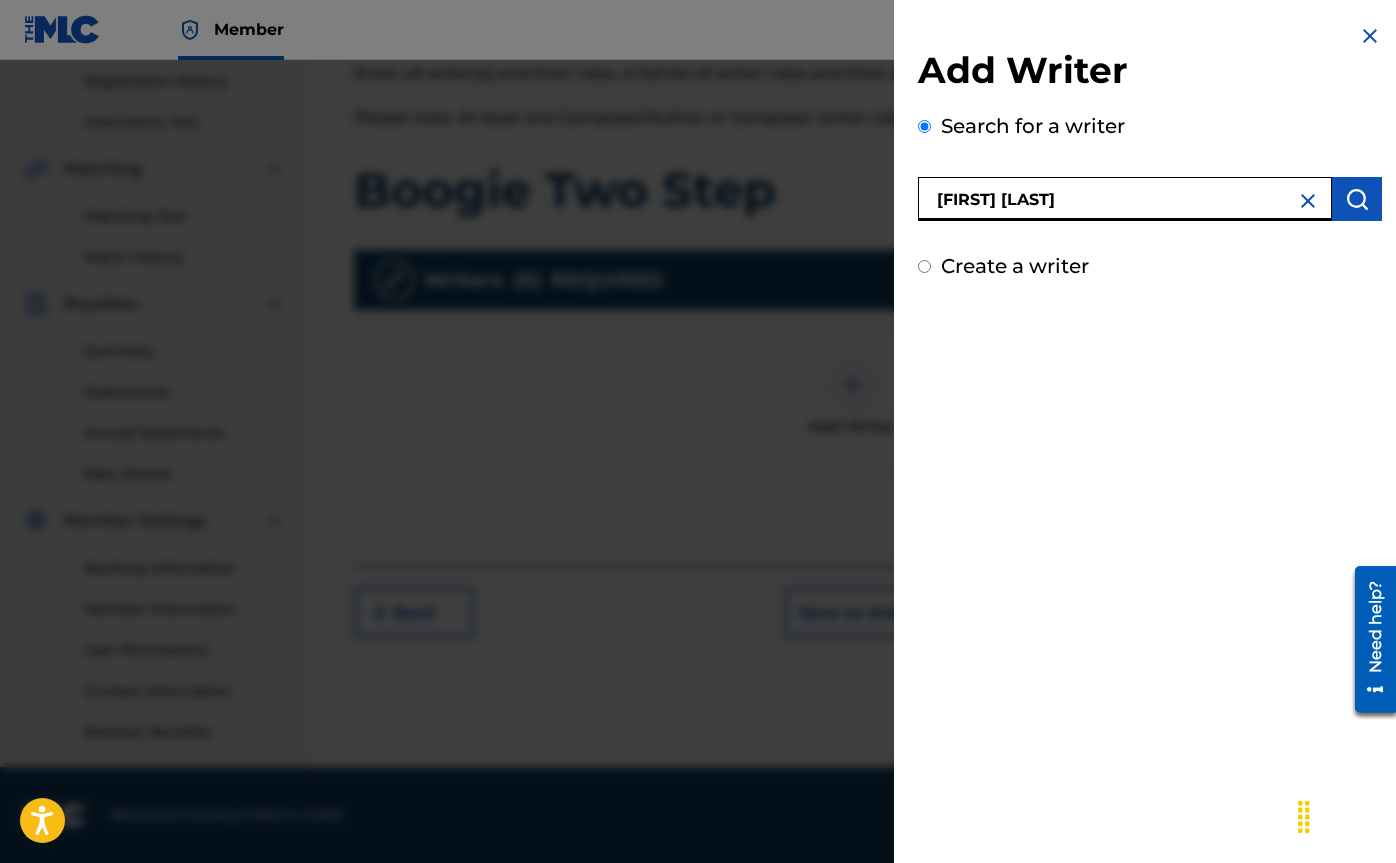 type on "[FIRST] [LAST]" 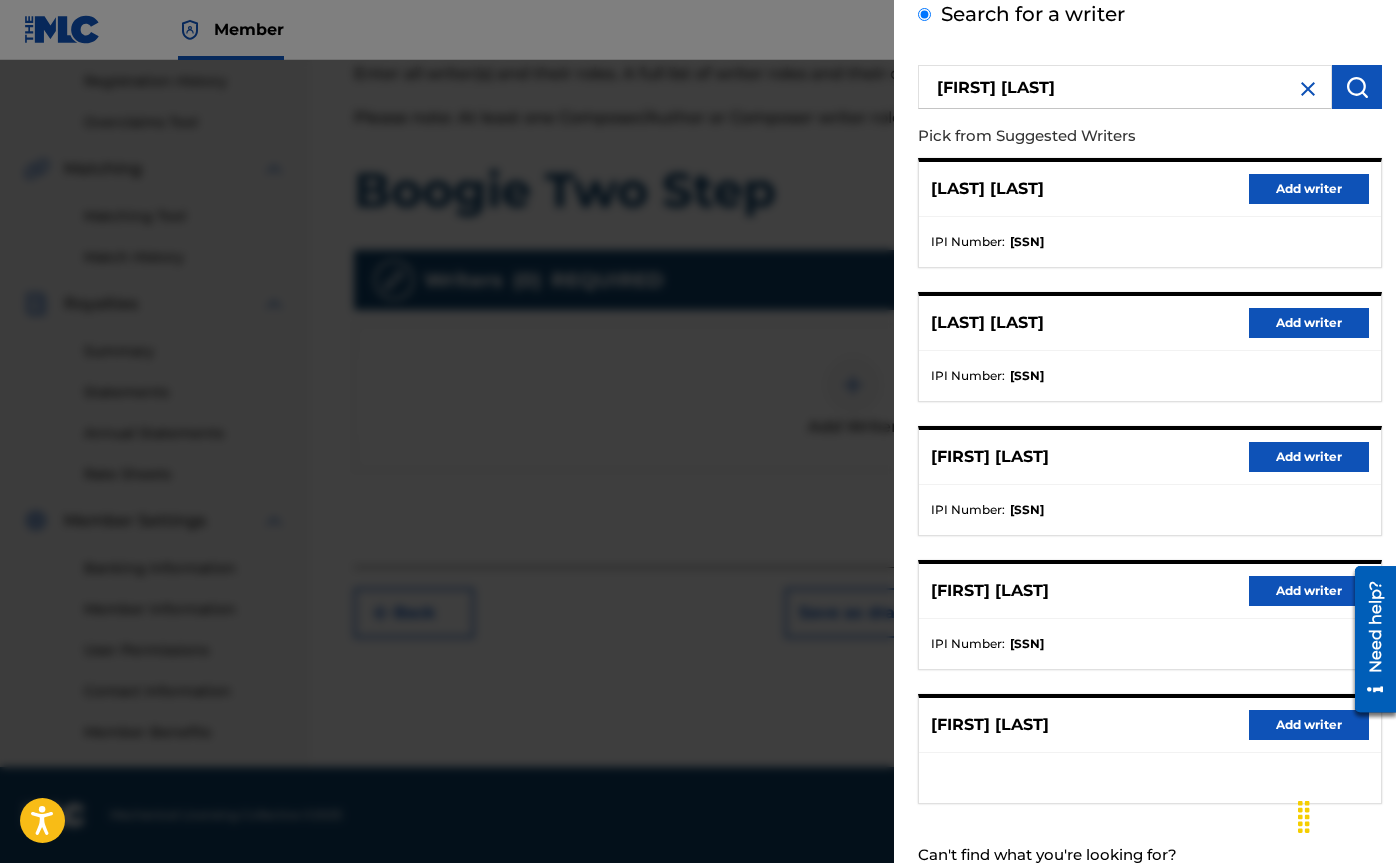 scroll, scrollTop: 179, scrollLeft: 0, axis: vertical 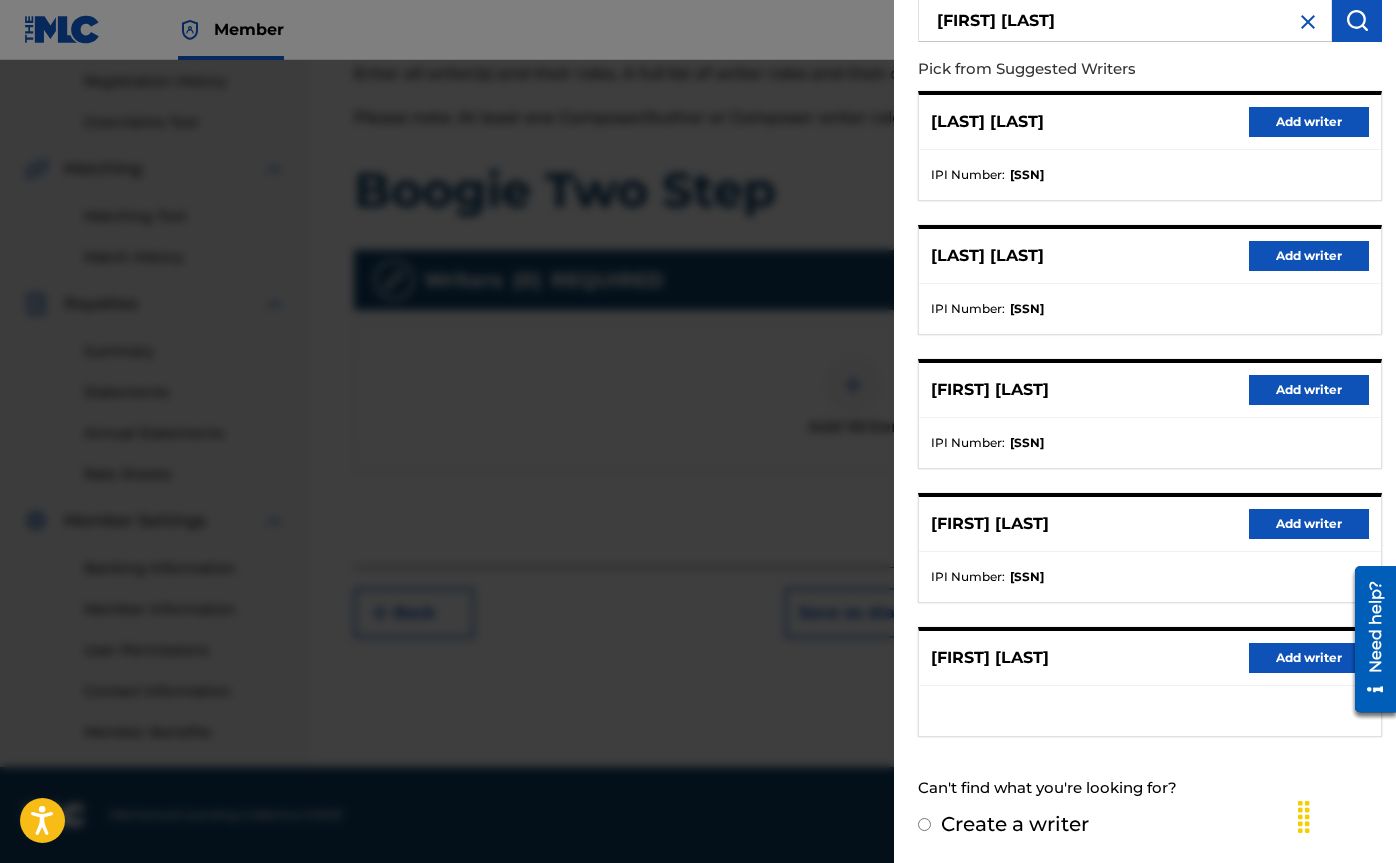 click on "Add writer" at bounding box center (1309, 658) 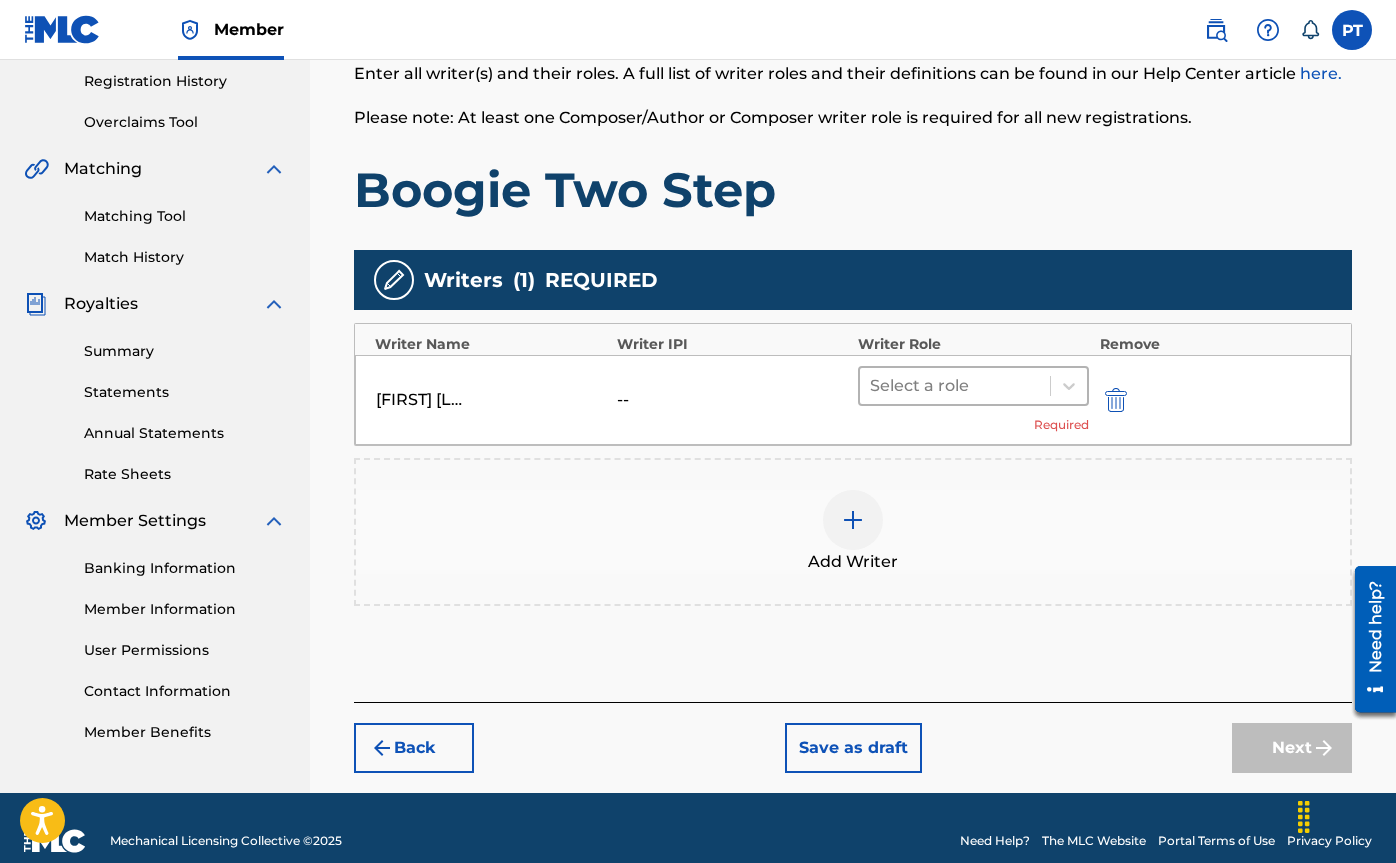 click at bounding box center [955, 386] 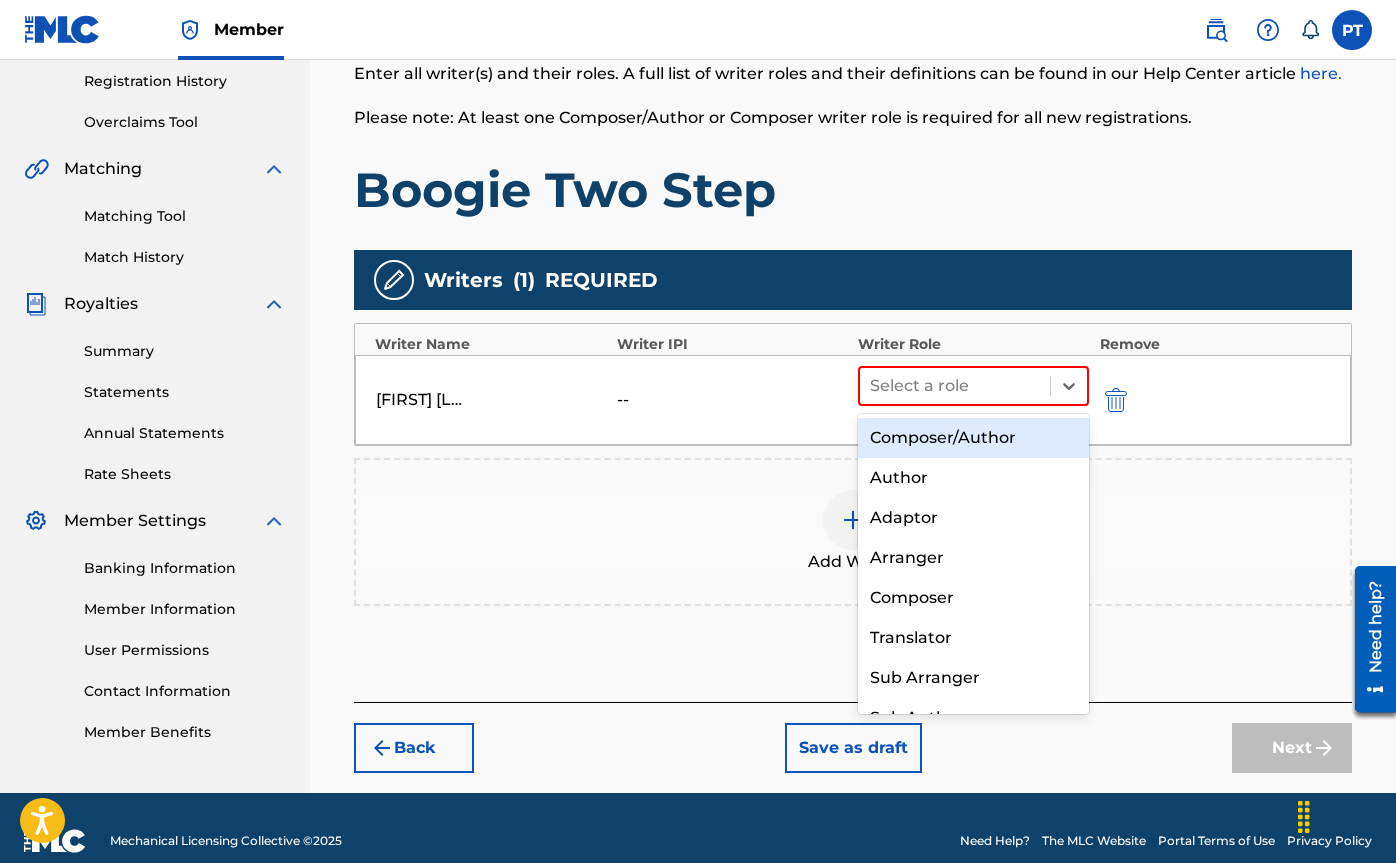 click on "Composer/Author" at bounding box center [973, 438] 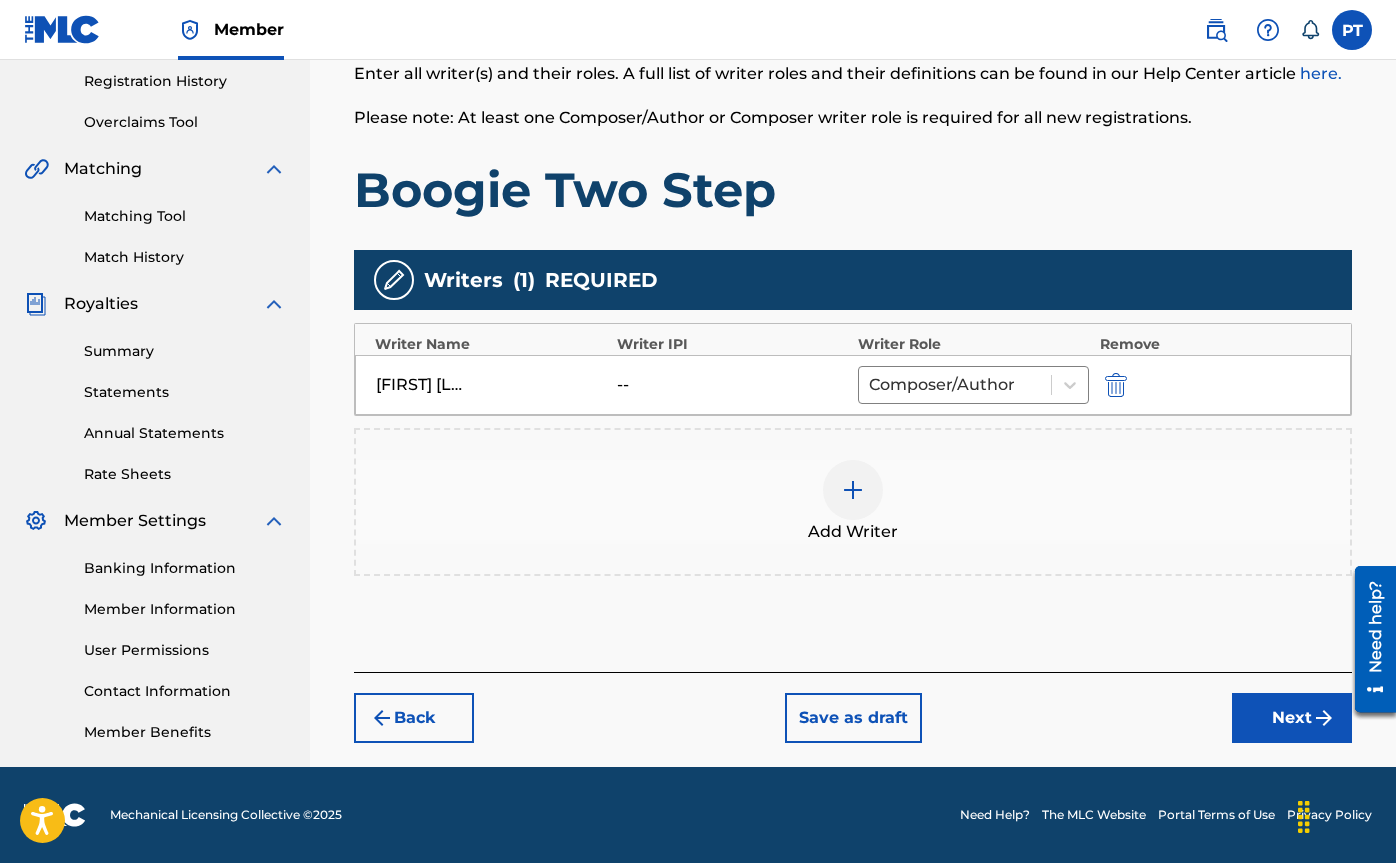 drag, startPoint x: 1305, startPoint y: 728, endPoint x: 1263, endPoint y: 719, distance: 42.953465 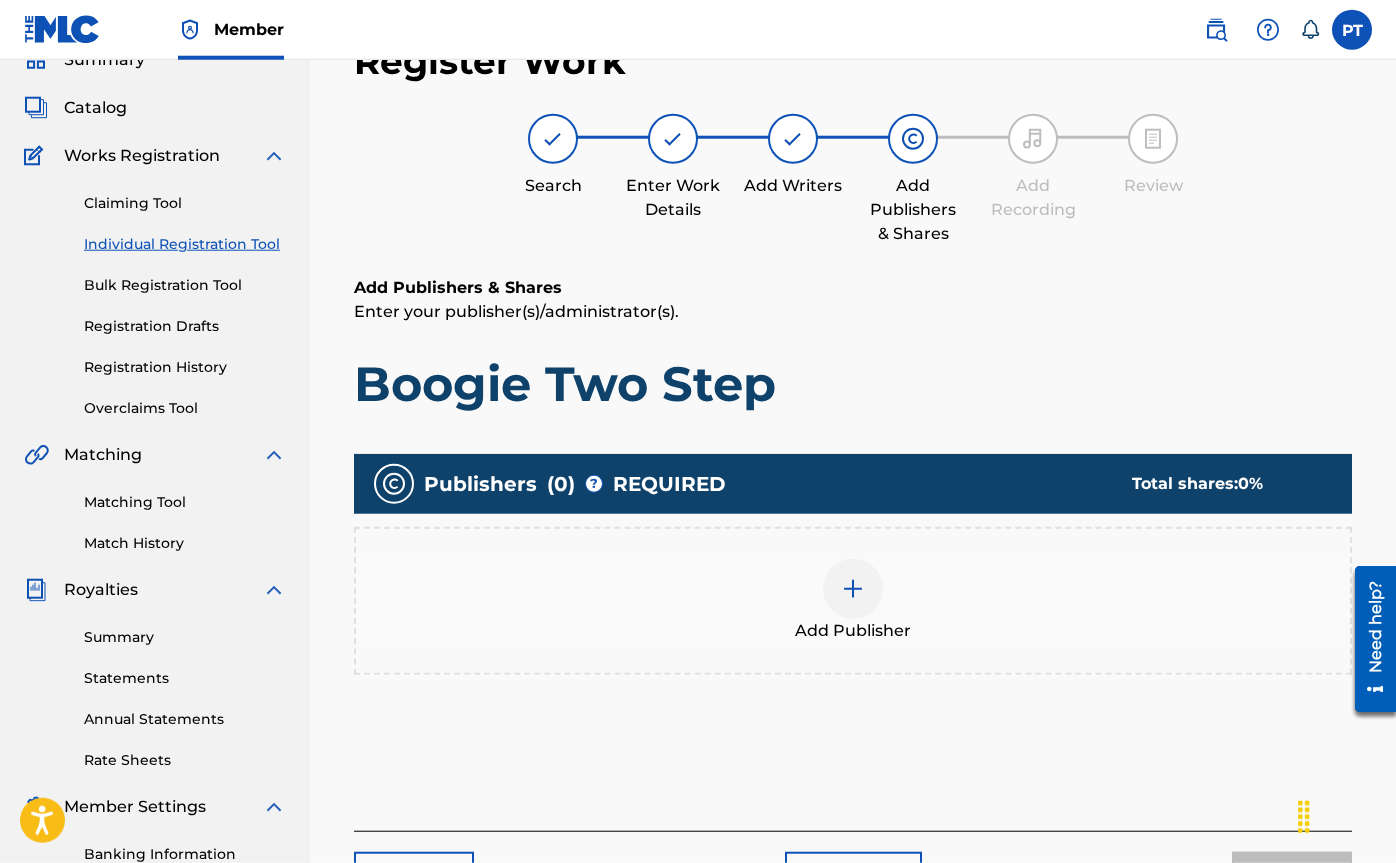 scroll, scrollTop: 90, scrollLeft: 0, axis: vertical 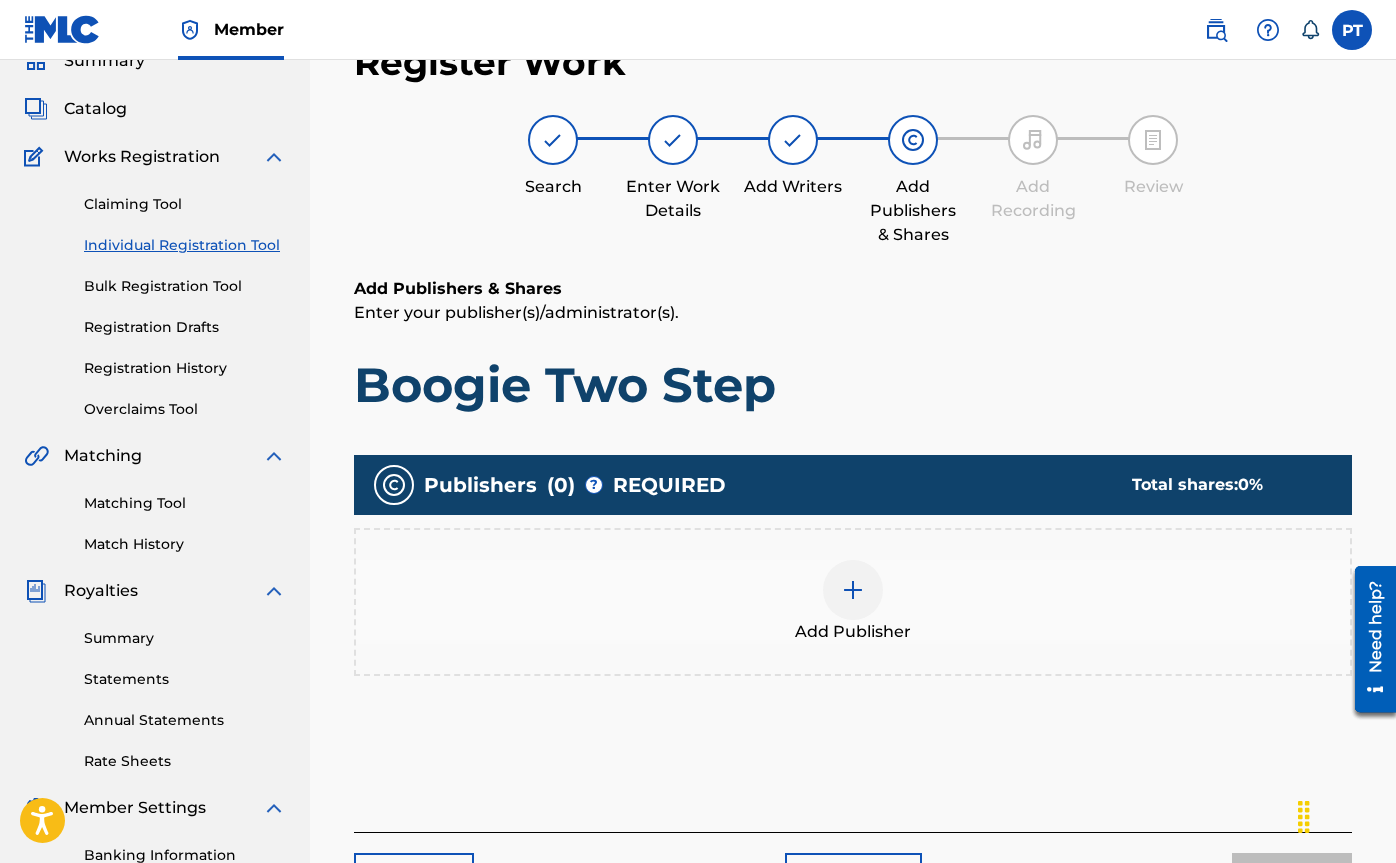 click at bounding box center (853, 590) 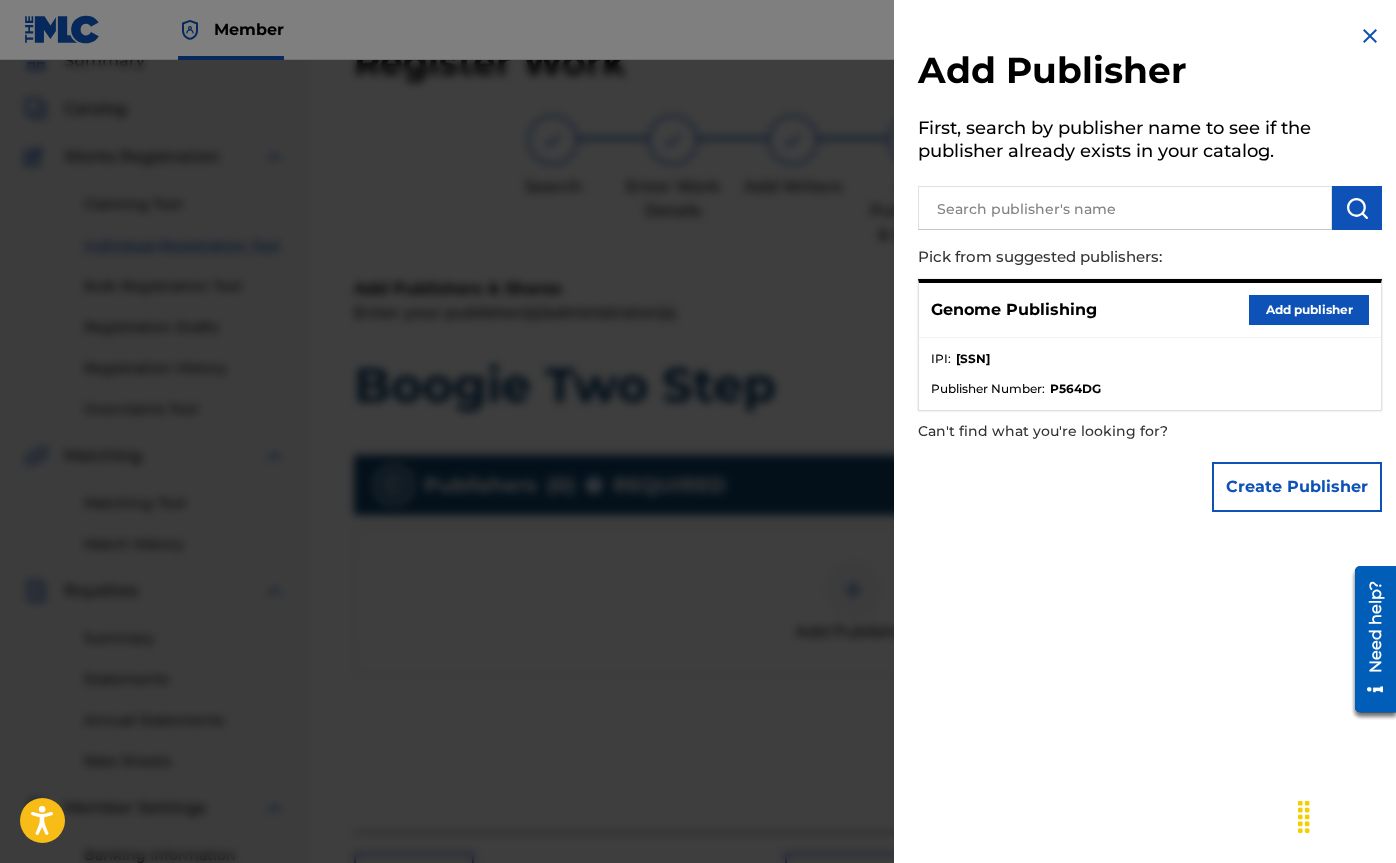 click on "Add publisher" at bounding box center (1309, 310) 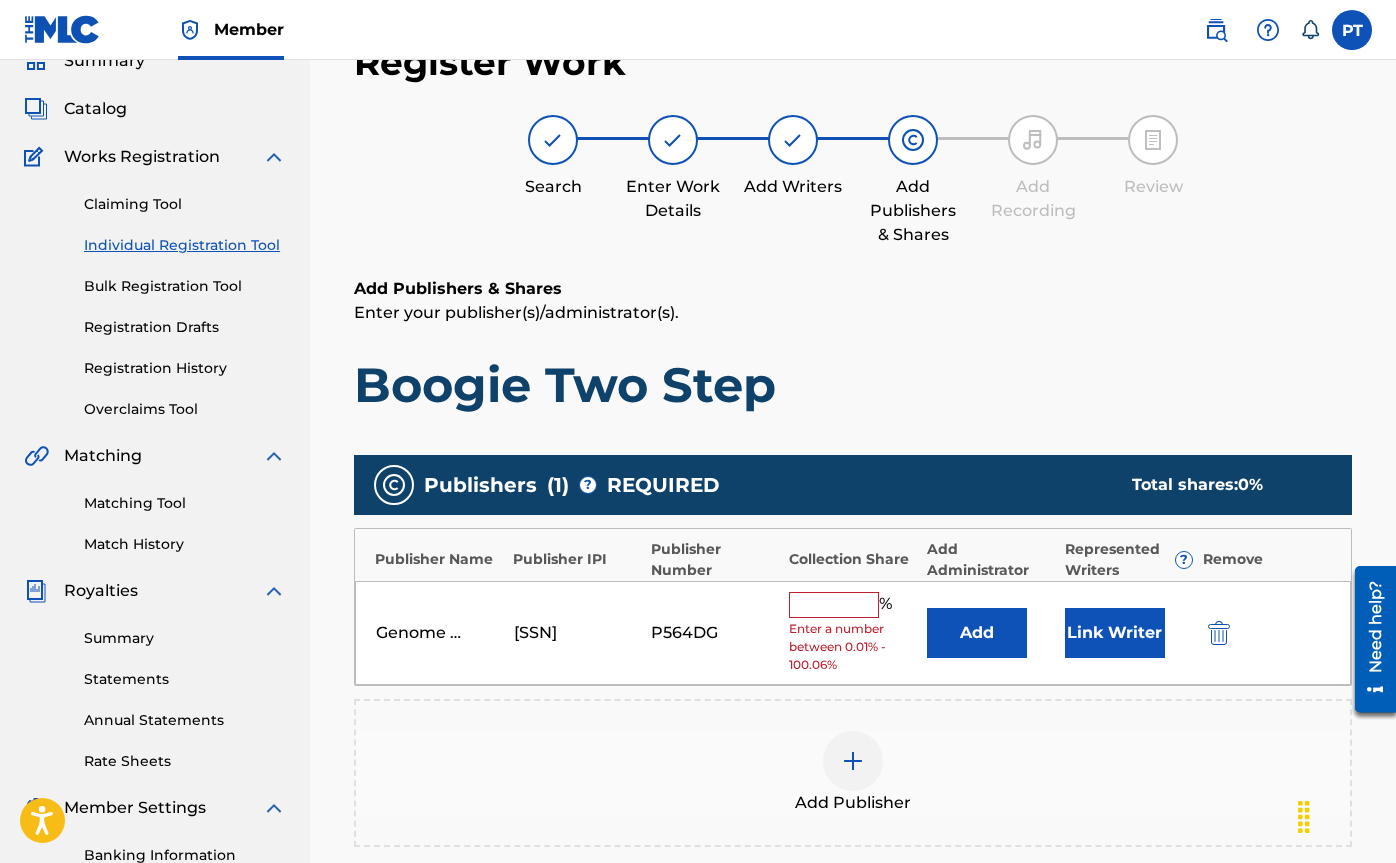 click at bounding box center (834, 605) 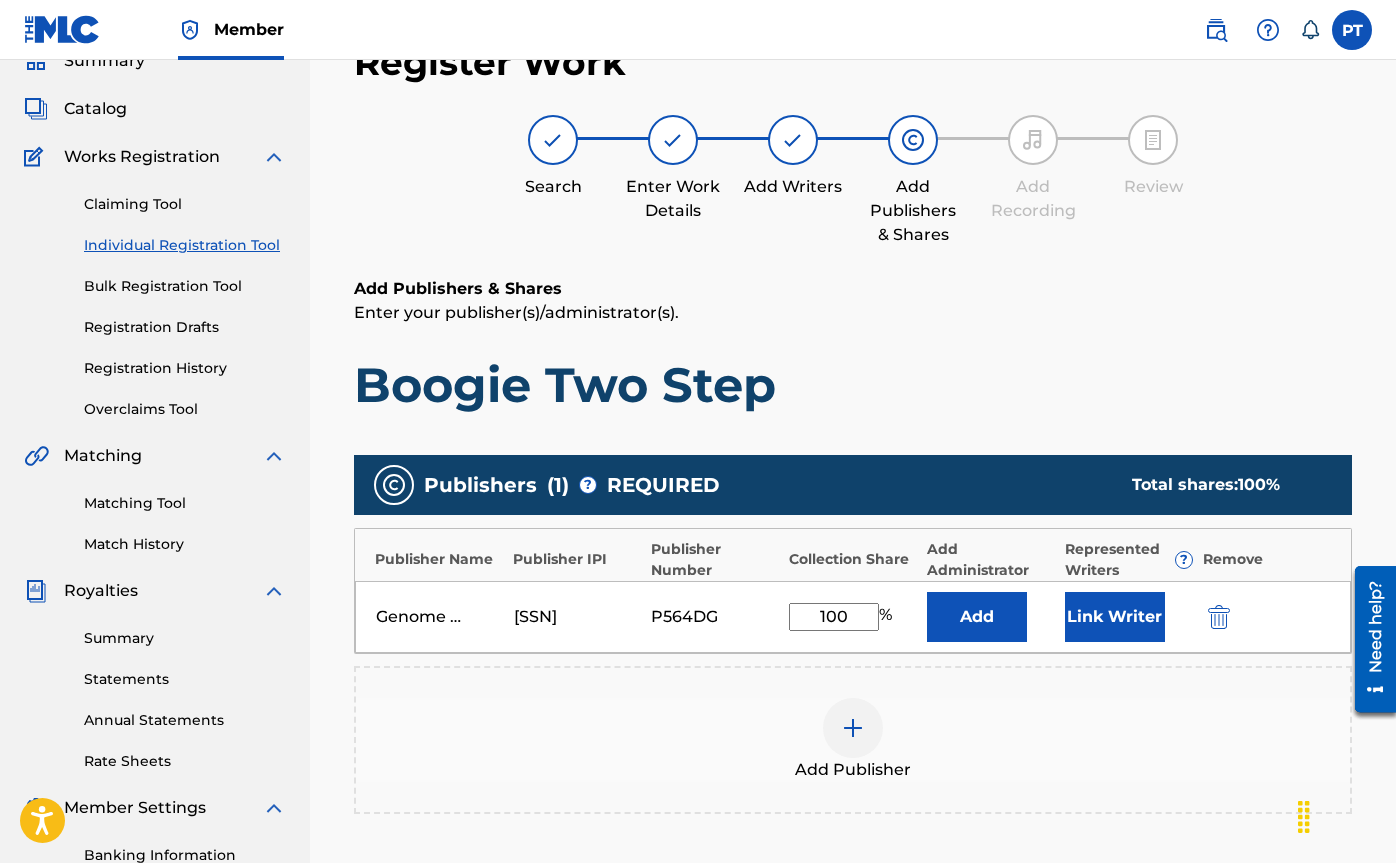 type on "100" 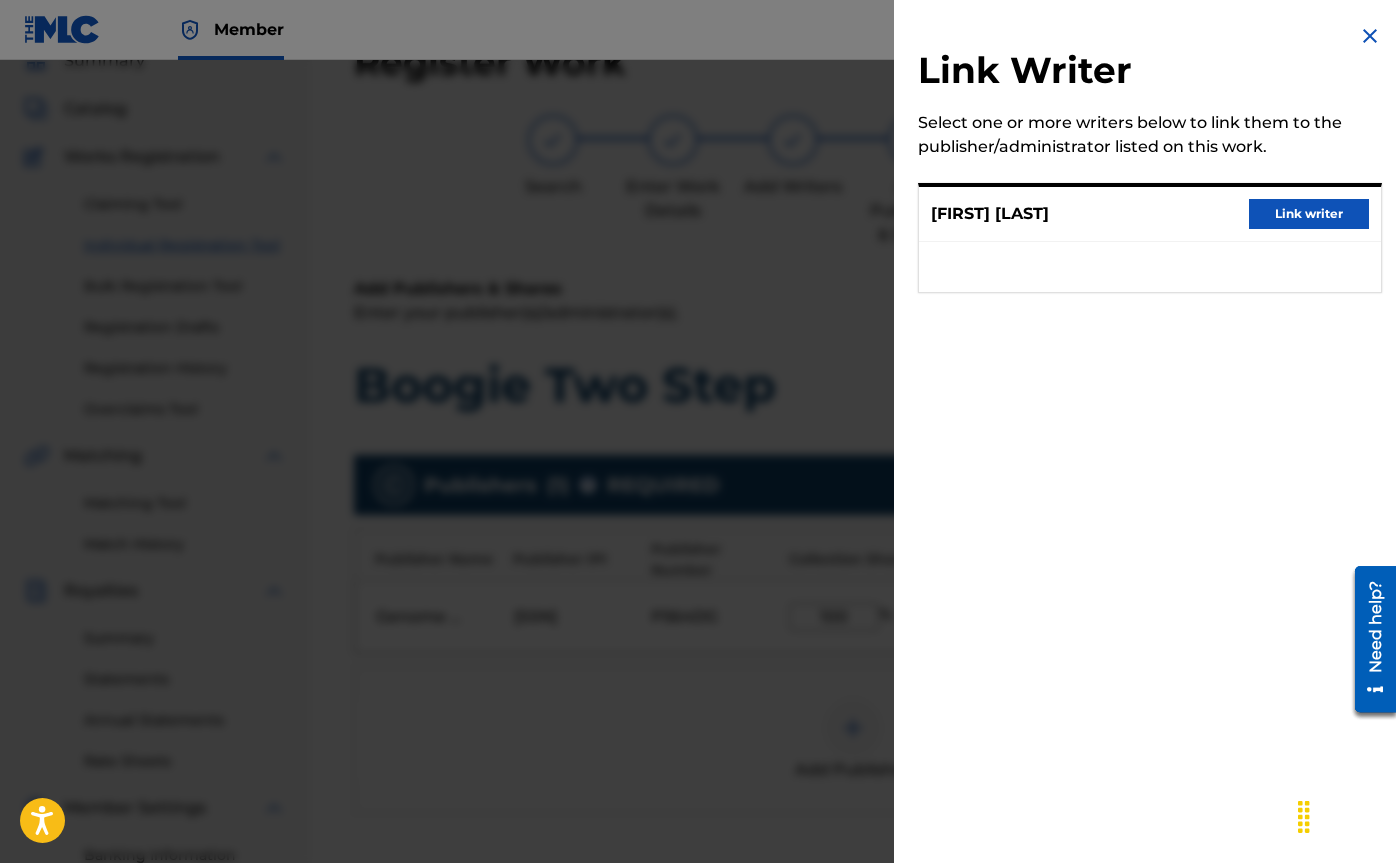 click on "Link writer" at bounding box center (1309, 214) 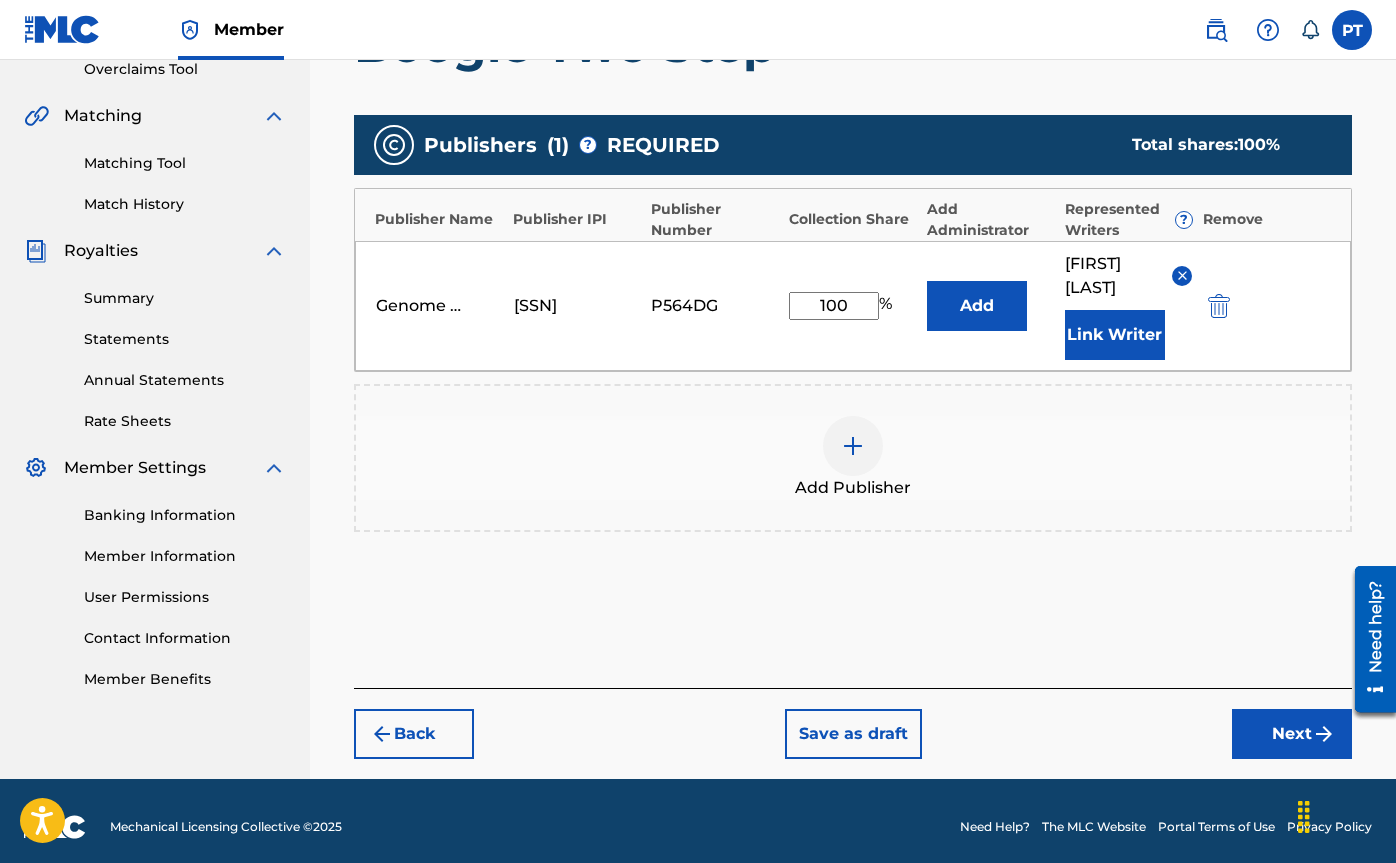click on "Next" at bounding box center (1292, 734) 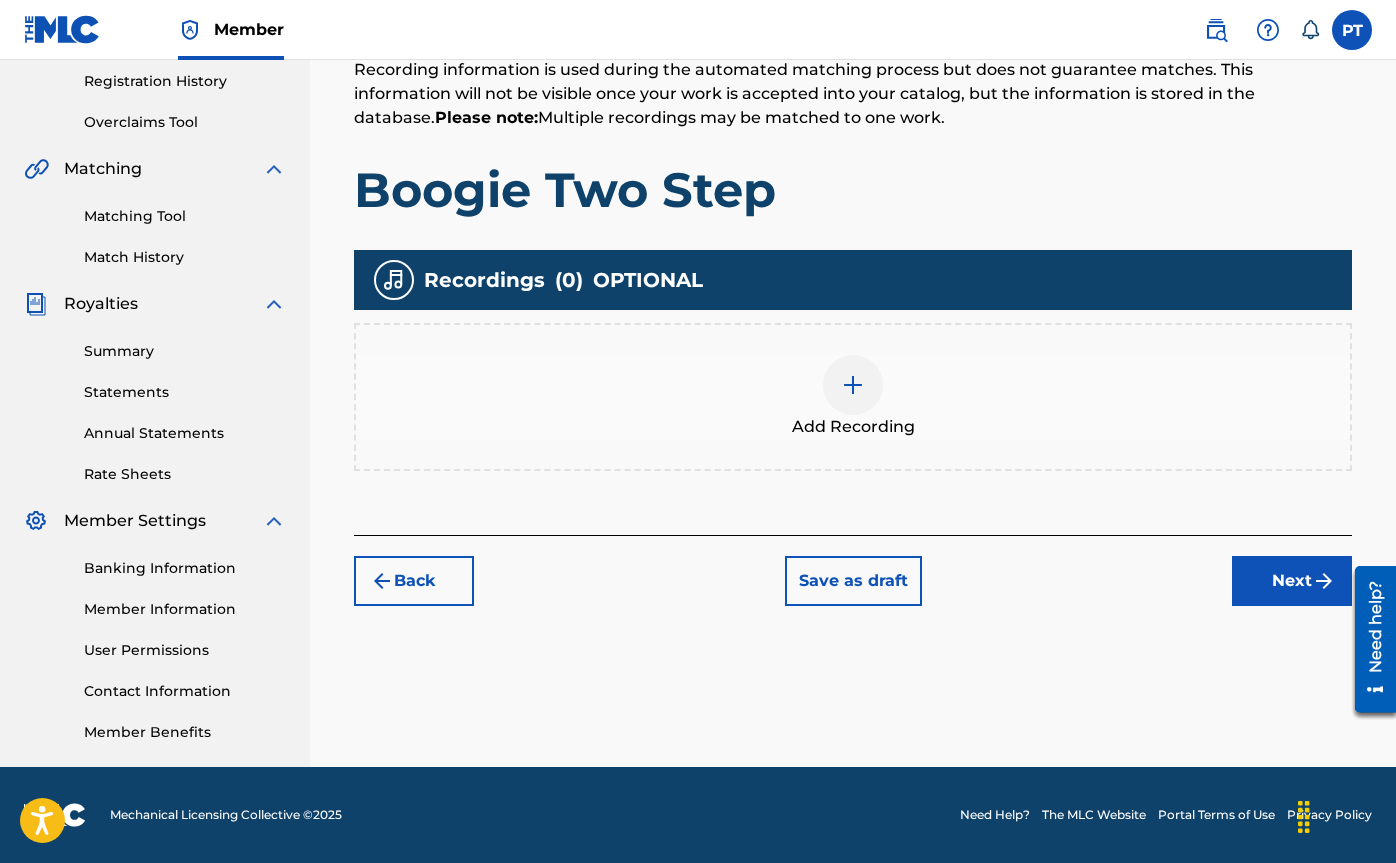 scroll, scrollTop: 377, scrollLeft: 0, axis: vertical 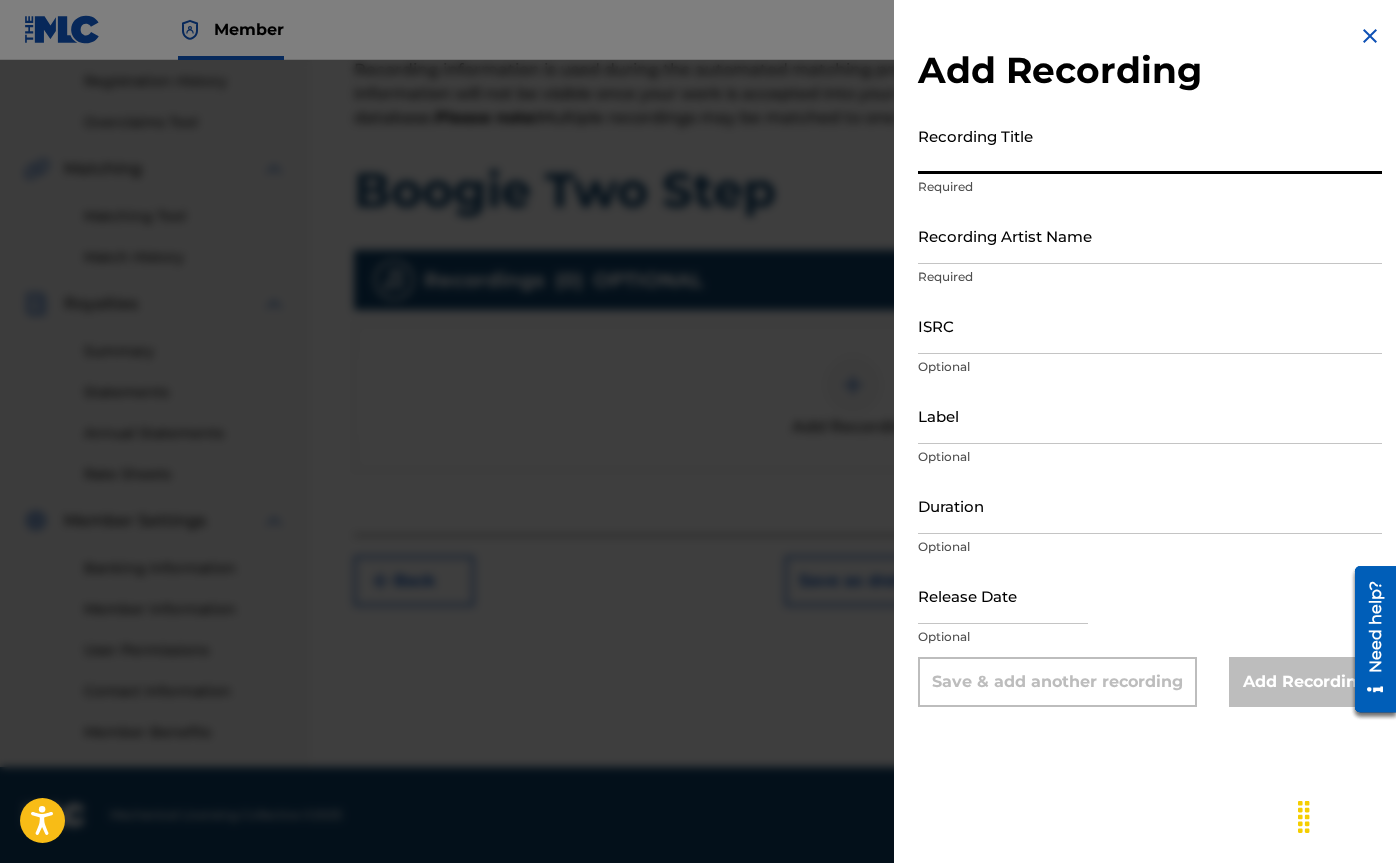 paste on "Boogie Two Step" 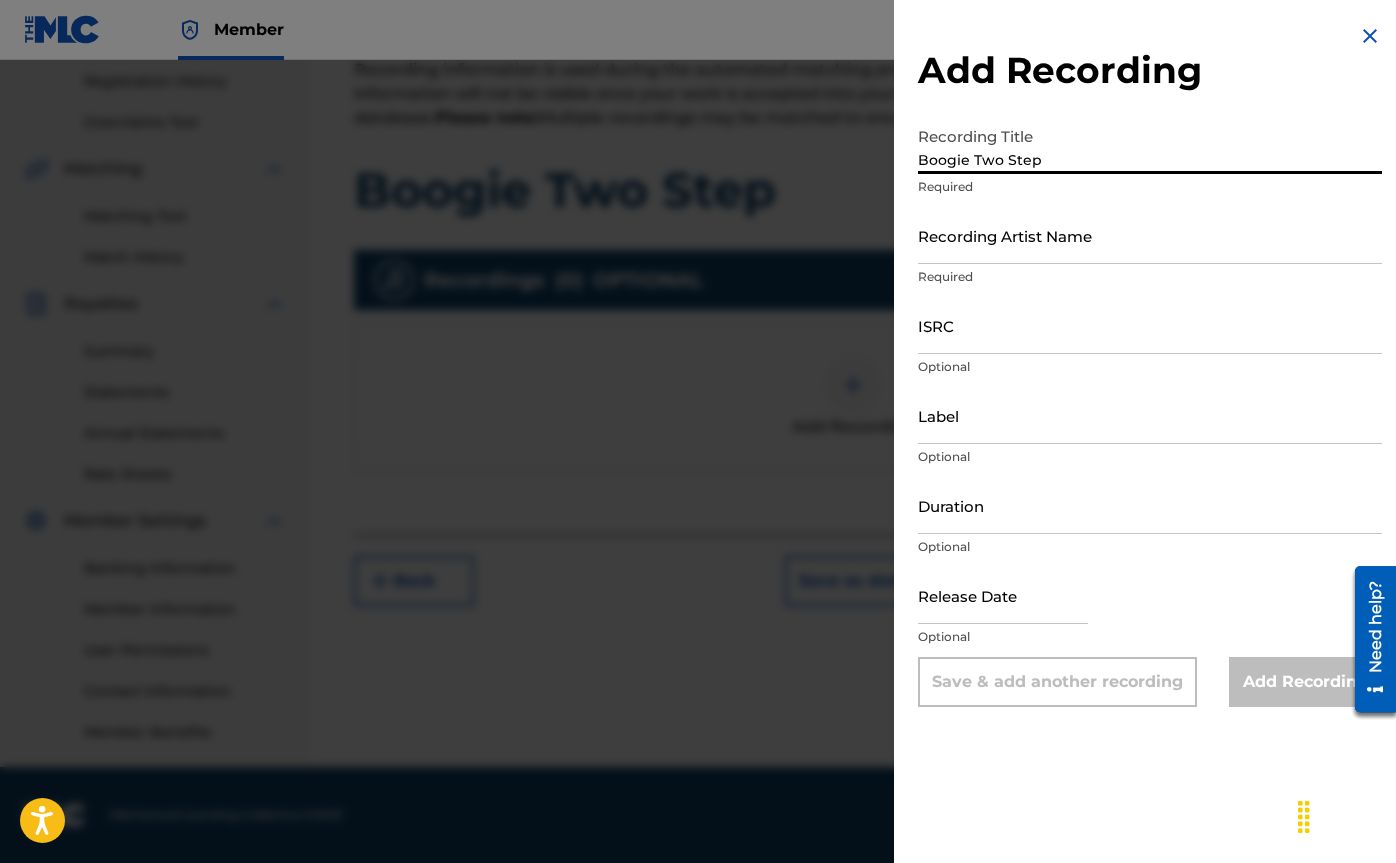 type on "Boogie Two Step" 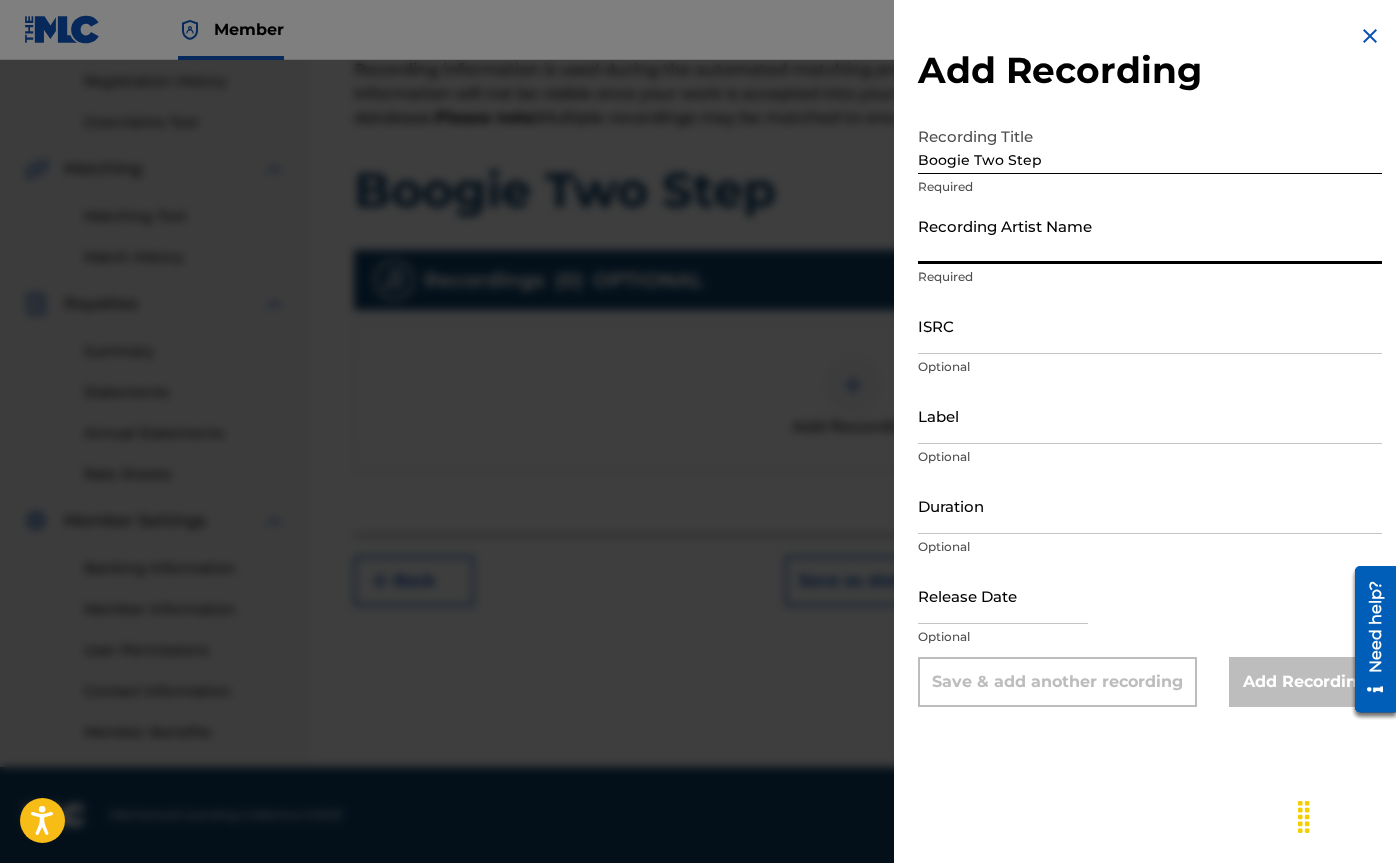 click on "Recording Artist Name" at bounding box center (1150, 235) 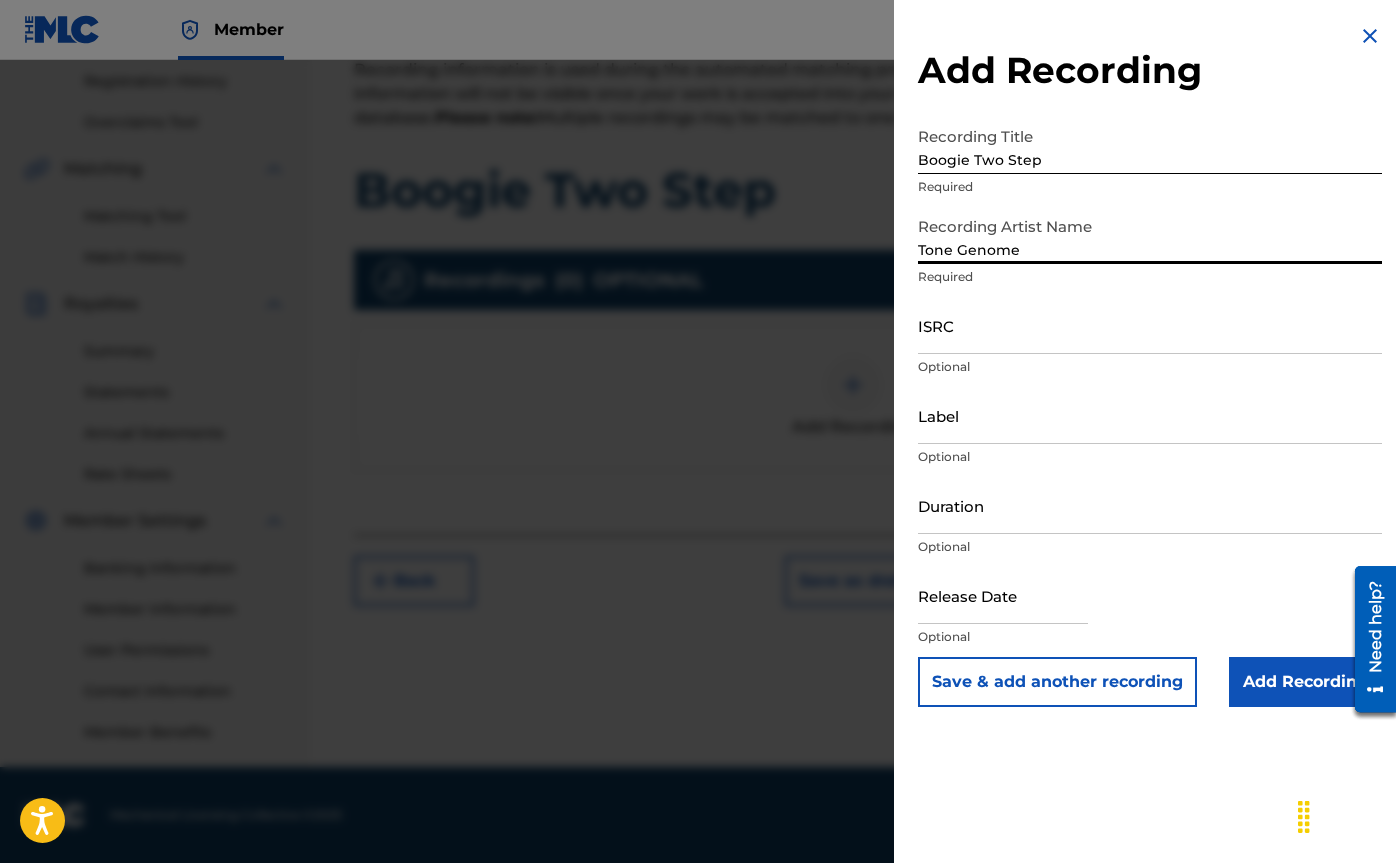 type on "Tone Genome" 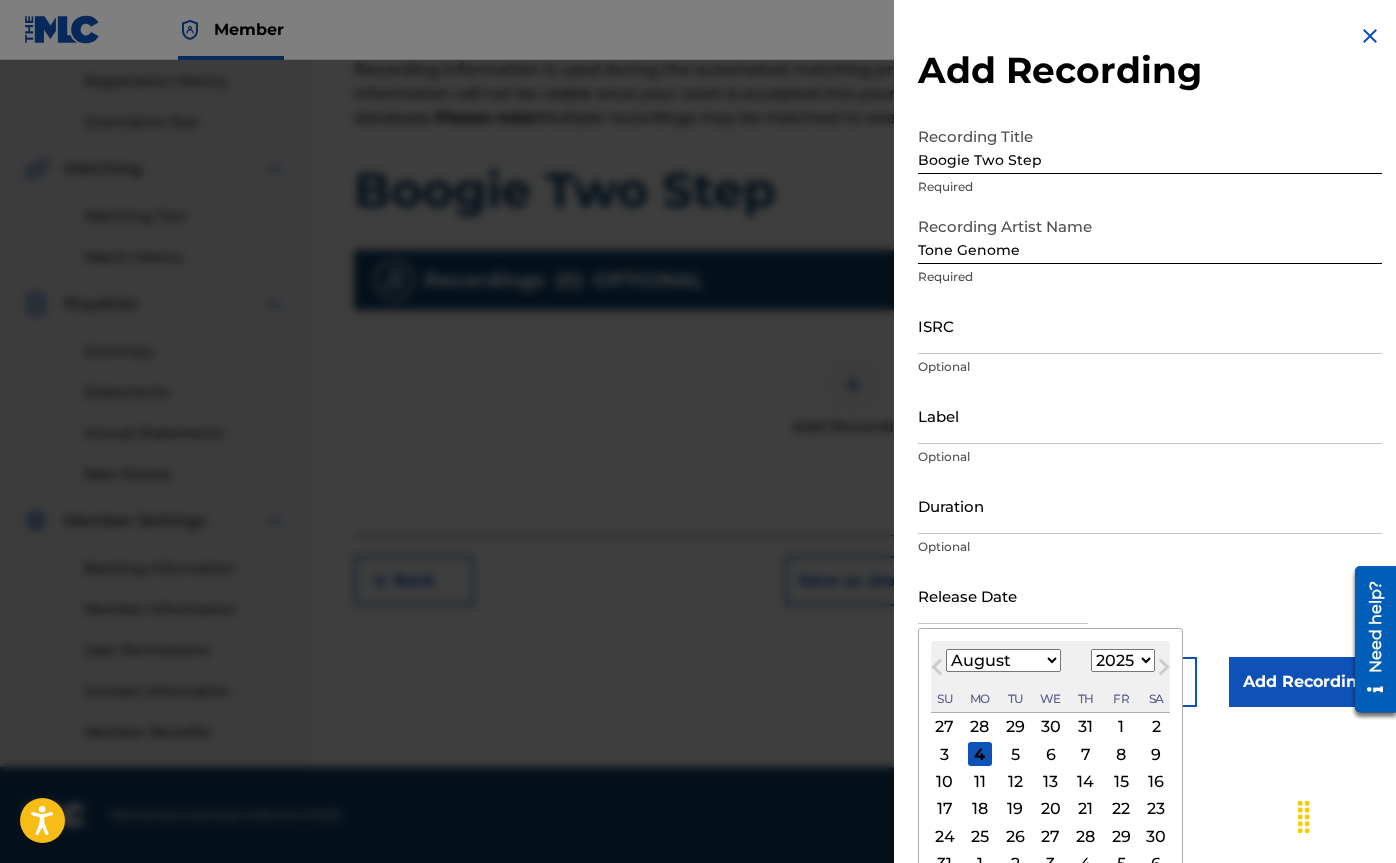 click on "4" at bounding box center [980, 754] 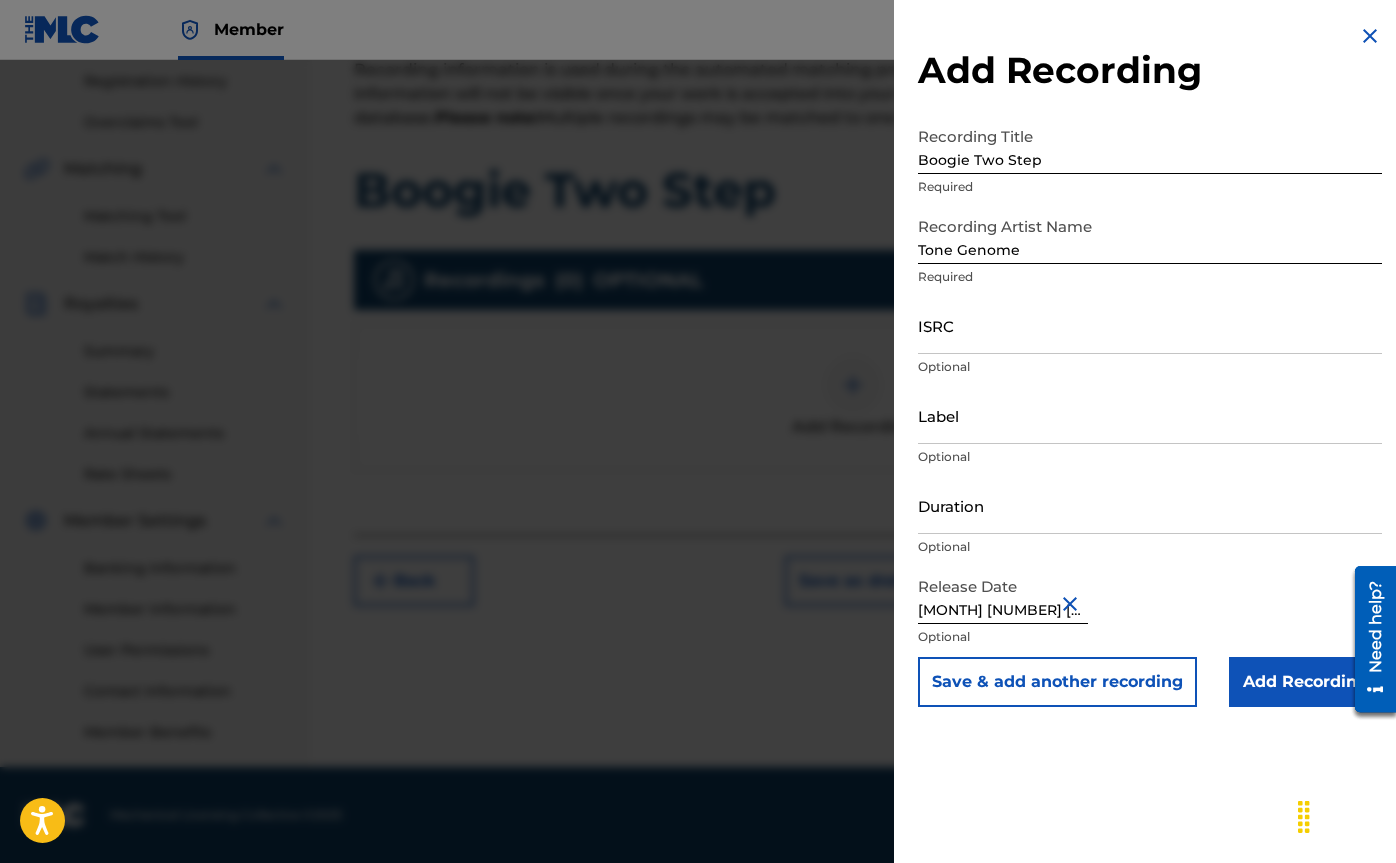 click on "Add Recording" at bounding box center (1305, 682) 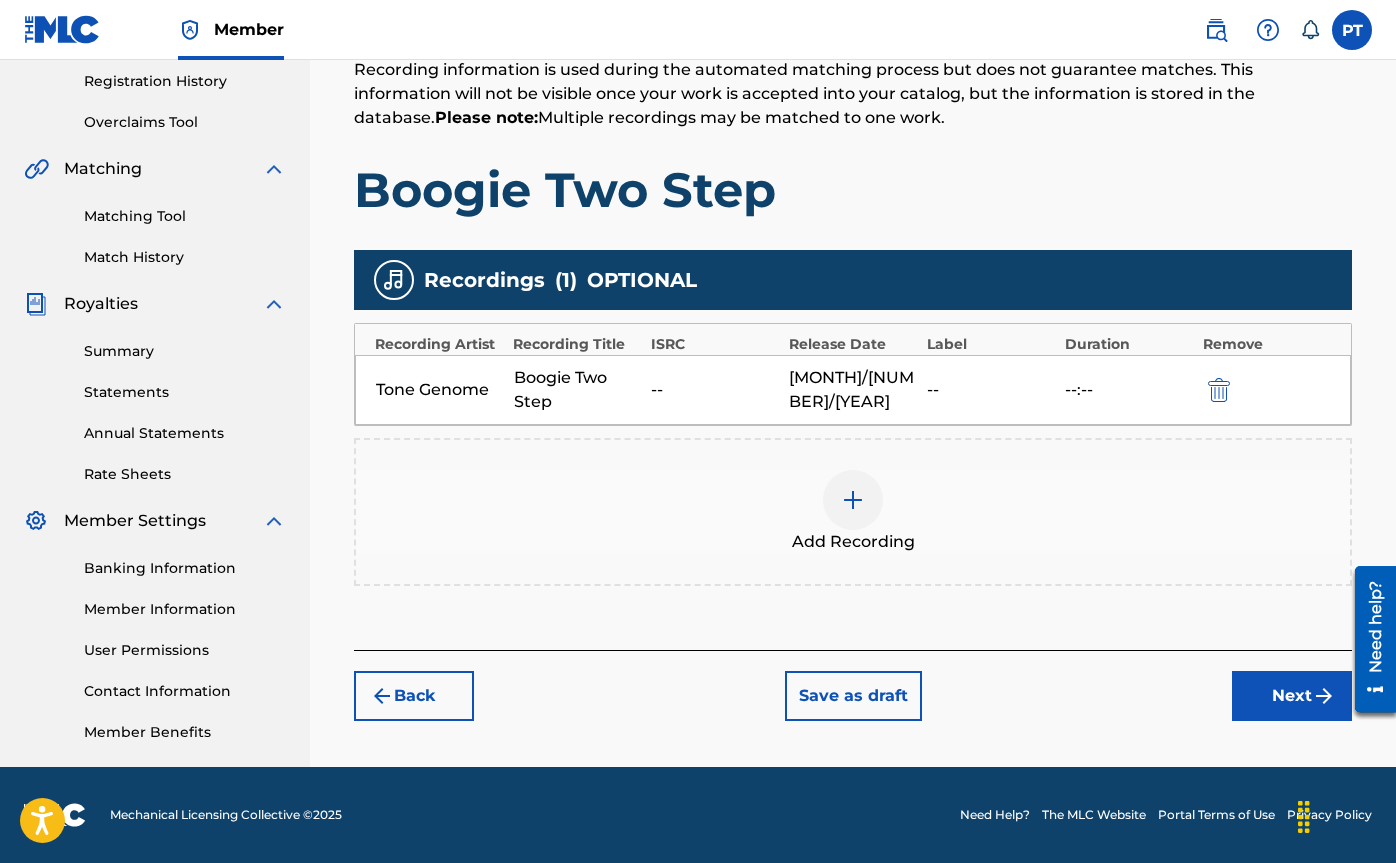 click on "Next" at bounding box center (1292, 696) 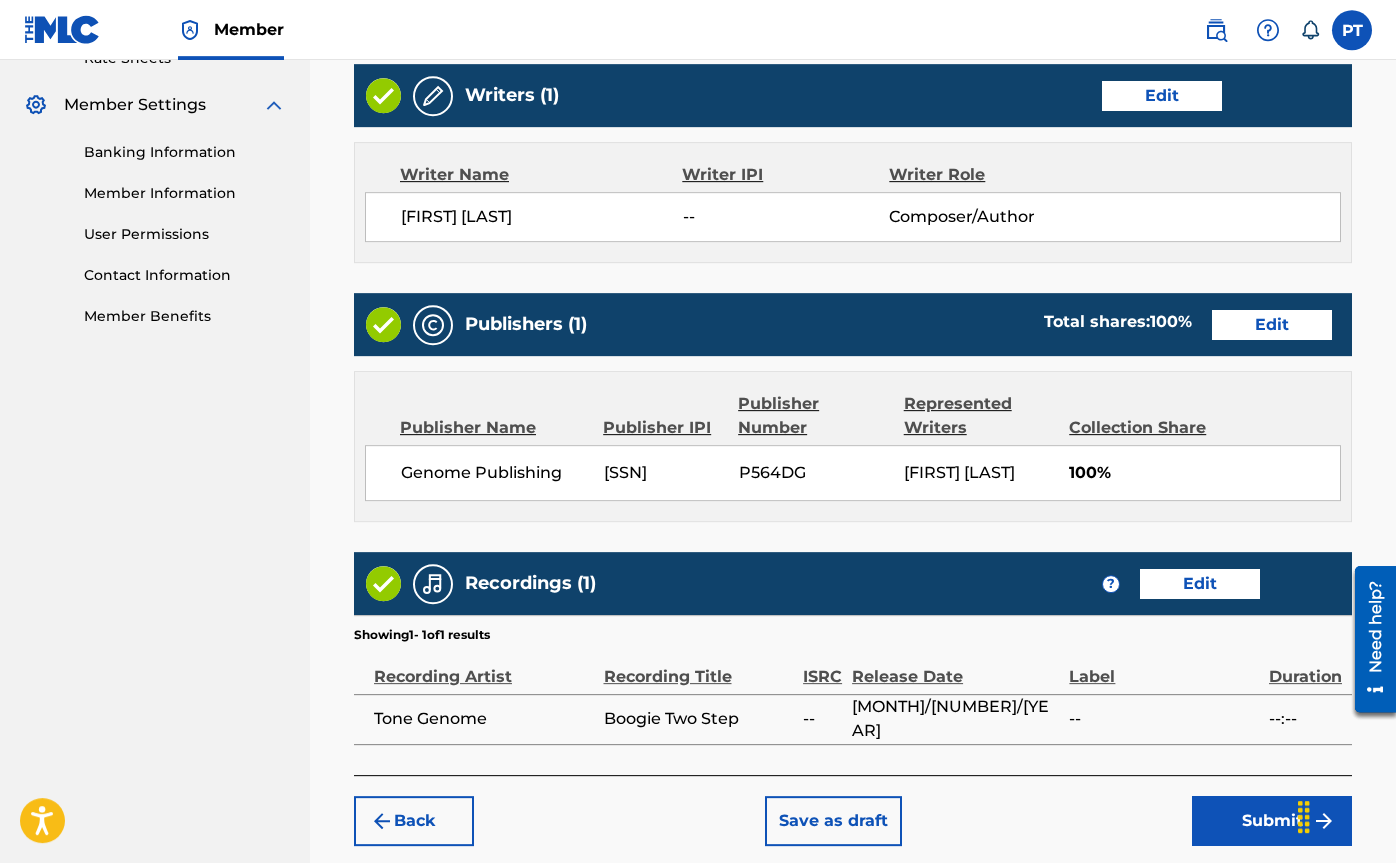 scroll, scrollTop: 892, scrollLeft: 0, axis: vertical 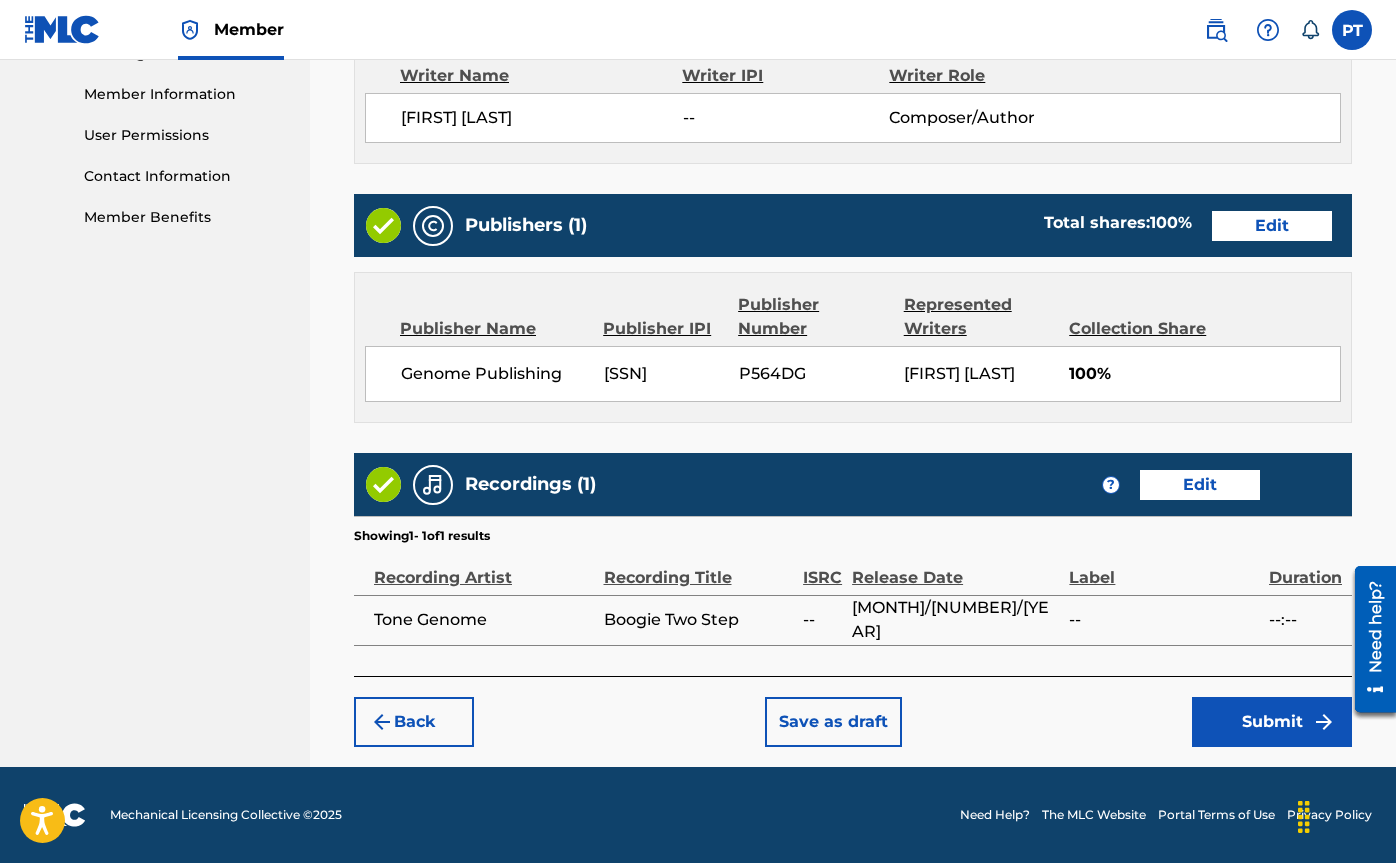 click on "Submit" at bounding box center (1272, 722) 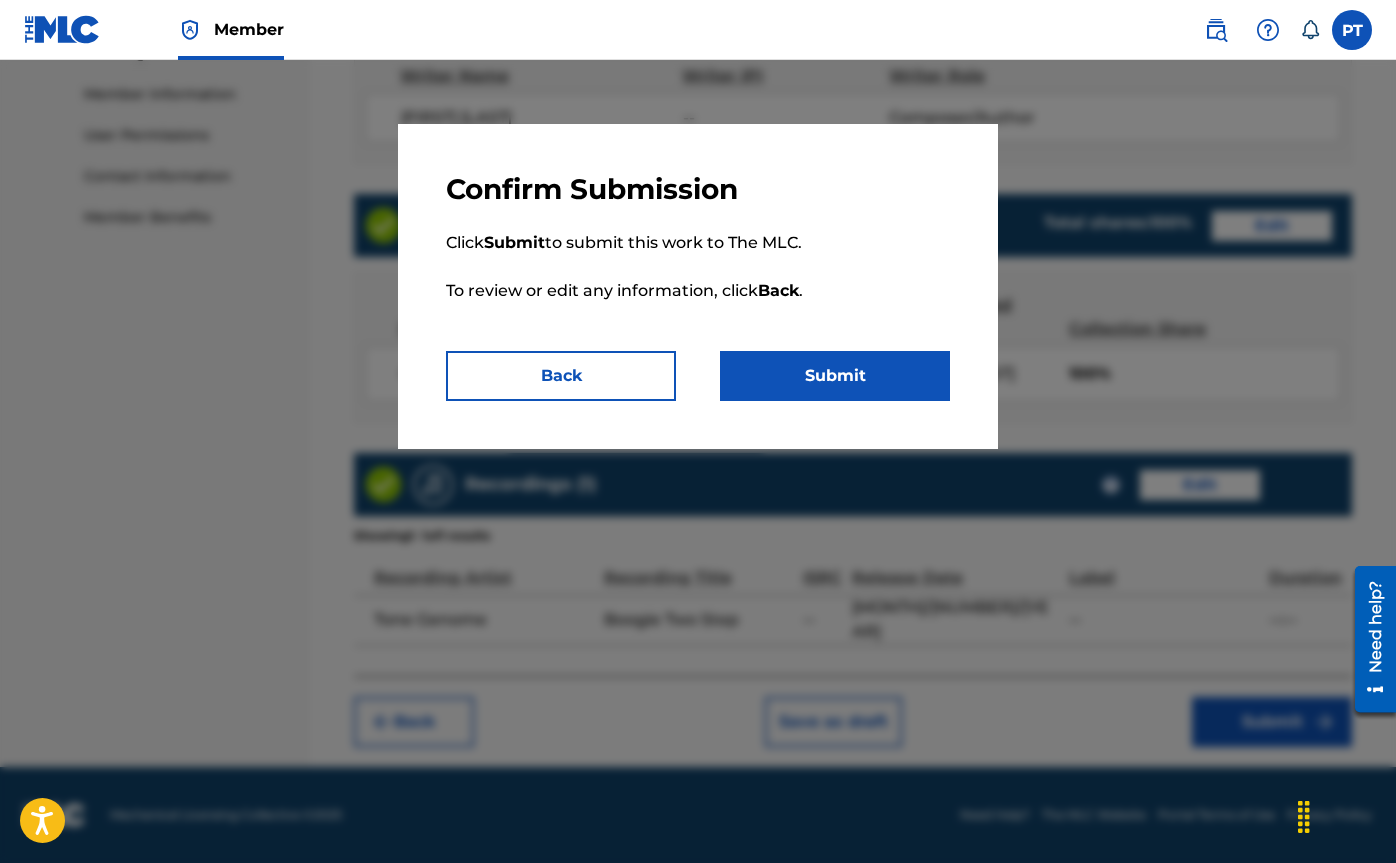 click on "Submit" at bounding box center [835, 376] 